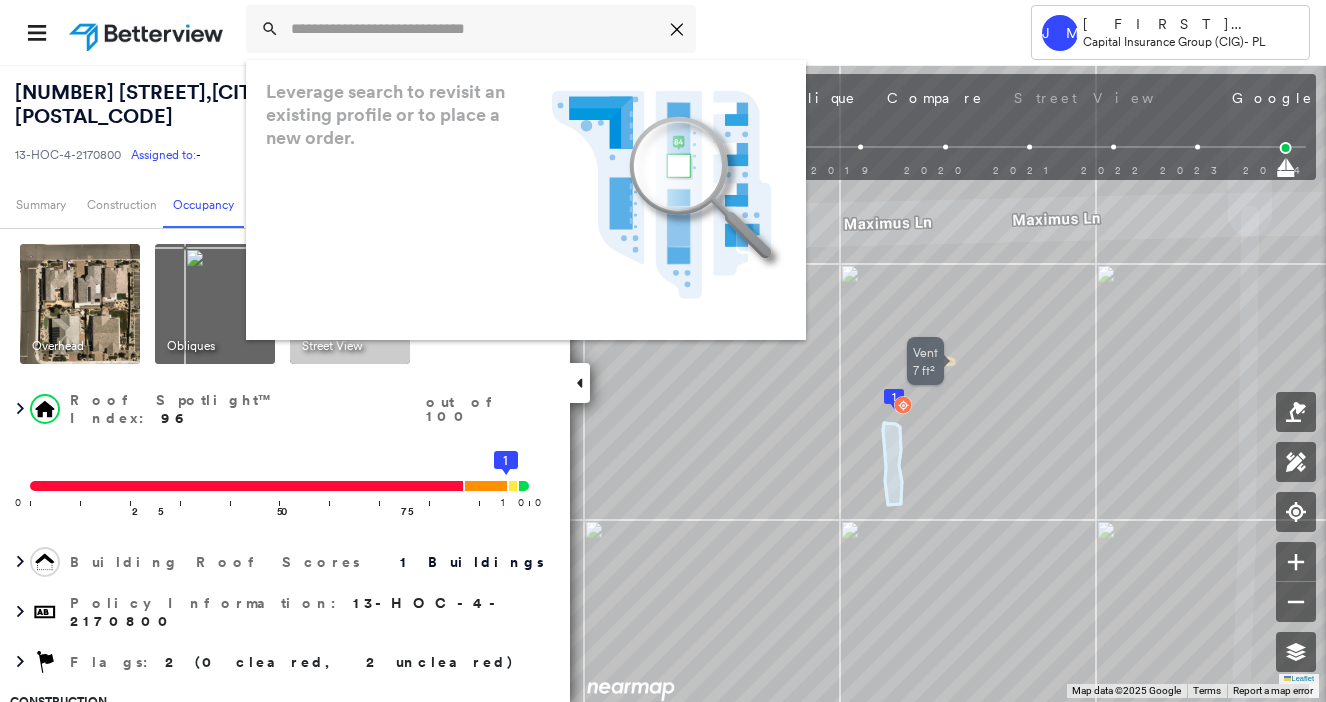 scroll, scrollTop: 0, scrollLeft: 0, axis: both 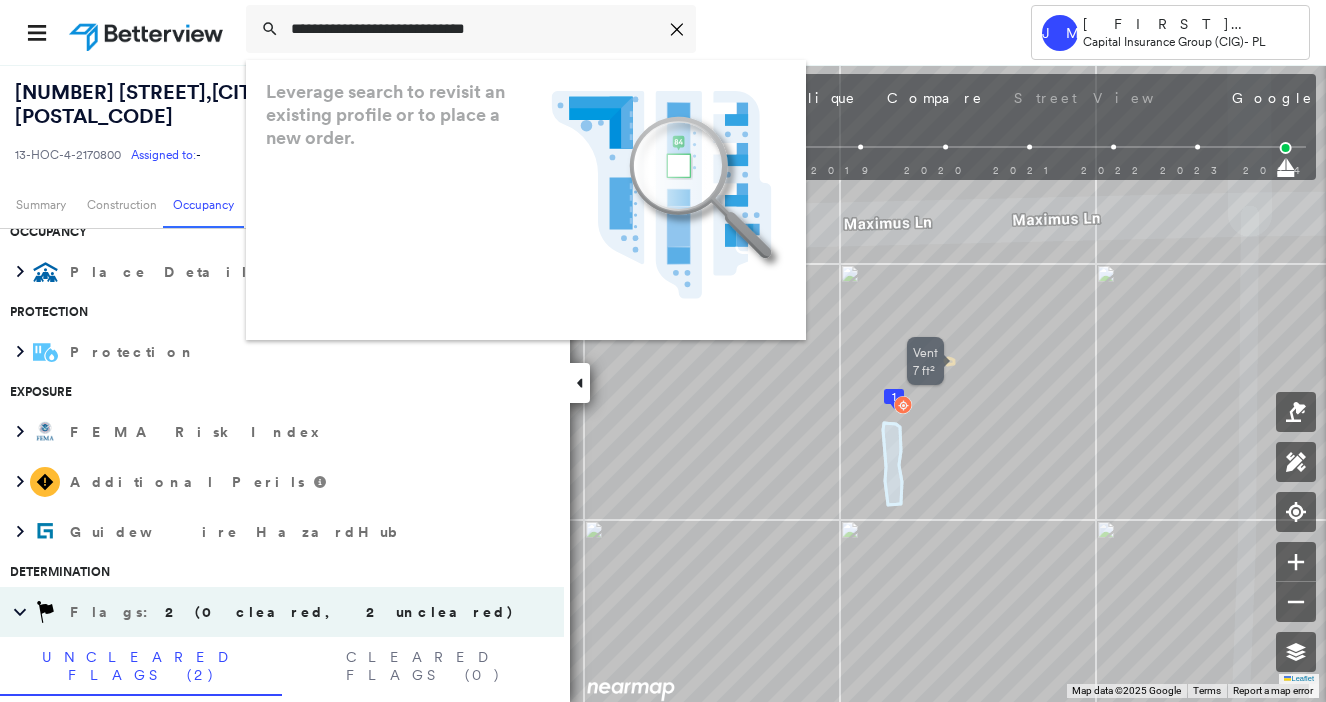type on "**********" 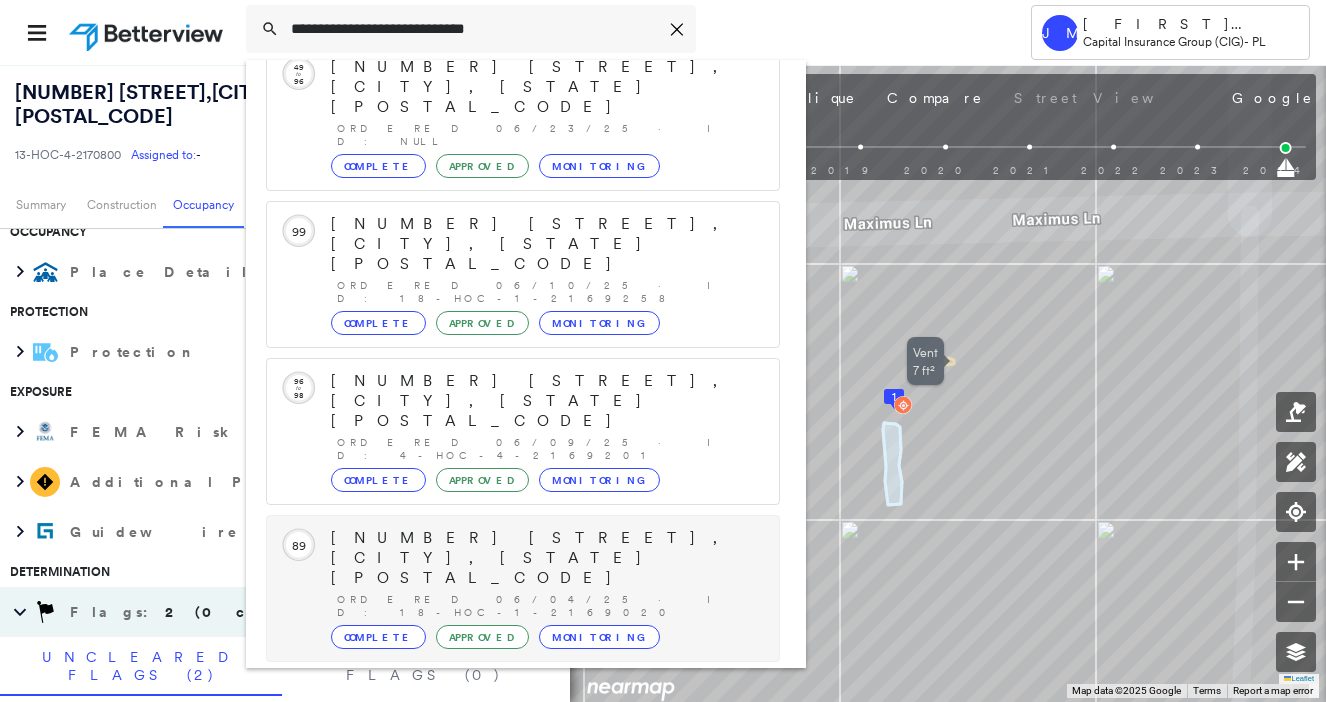 scroll, scrollTop: 213, scrollLeft: 0, axis: vertical 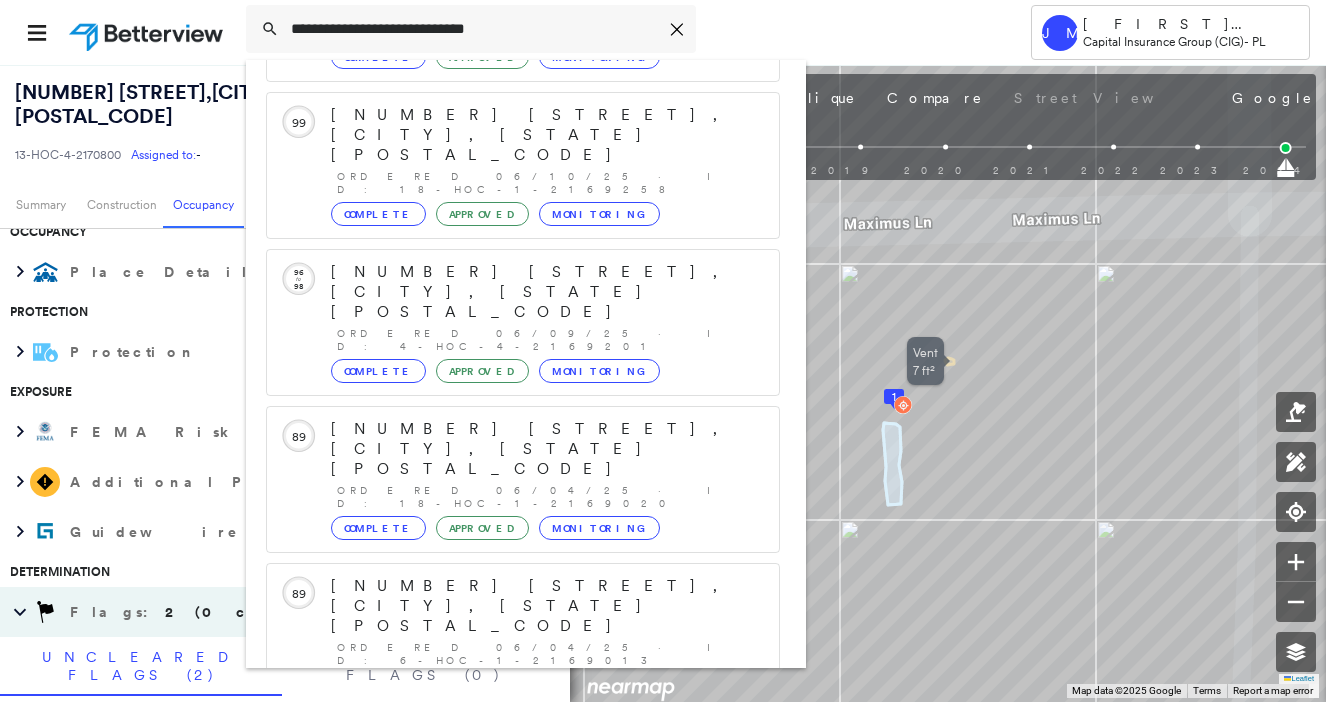 click on "[NUMBER] [STREET], [CITY], [STATE] [POSTAL_CODE] Group Created with Sketch." at bounding box center [523, 898] 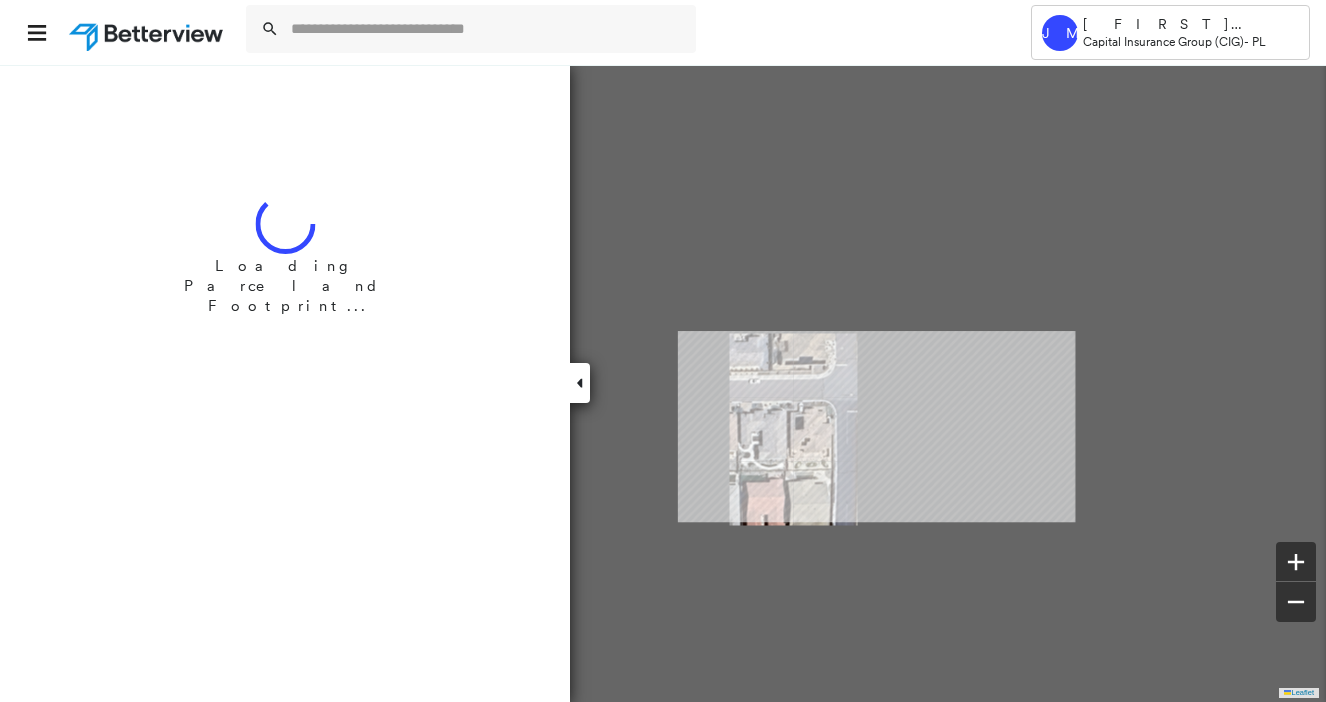 scroll, scrollTop: 0, scrollLeft: 0, axis: both 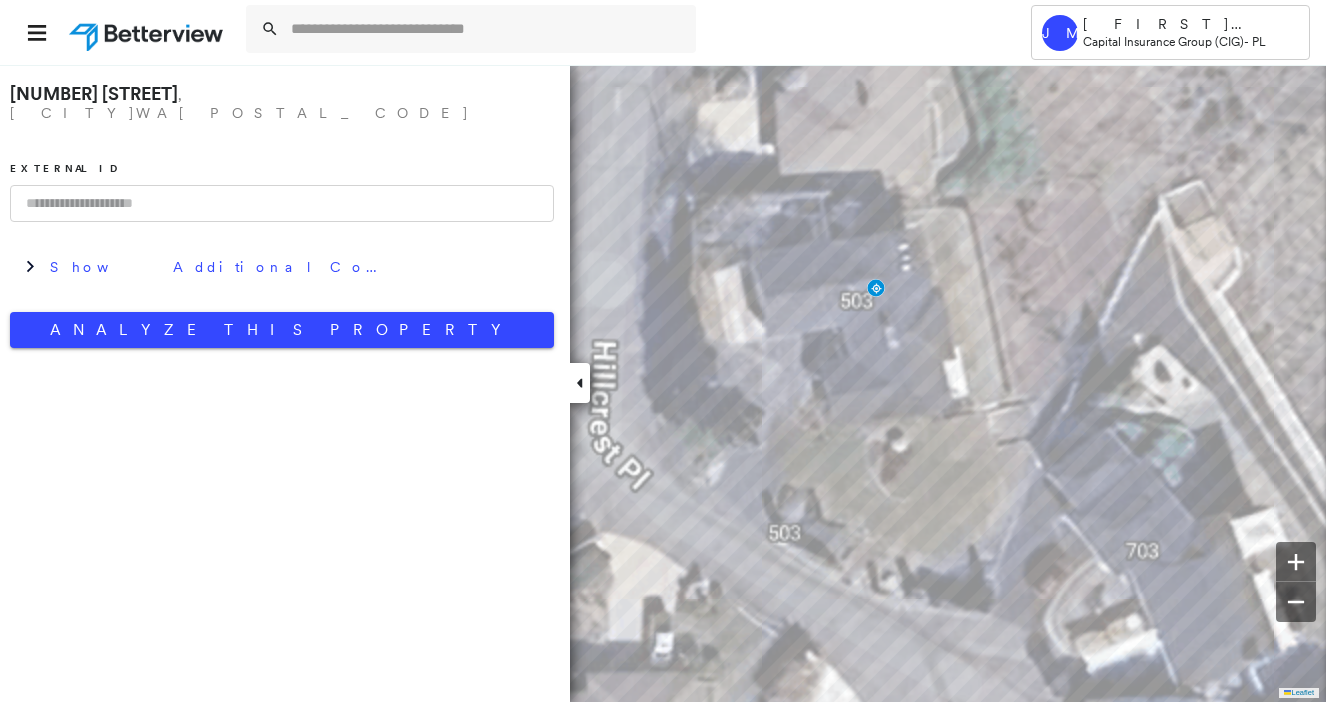 click at bounding box center (282, 203) 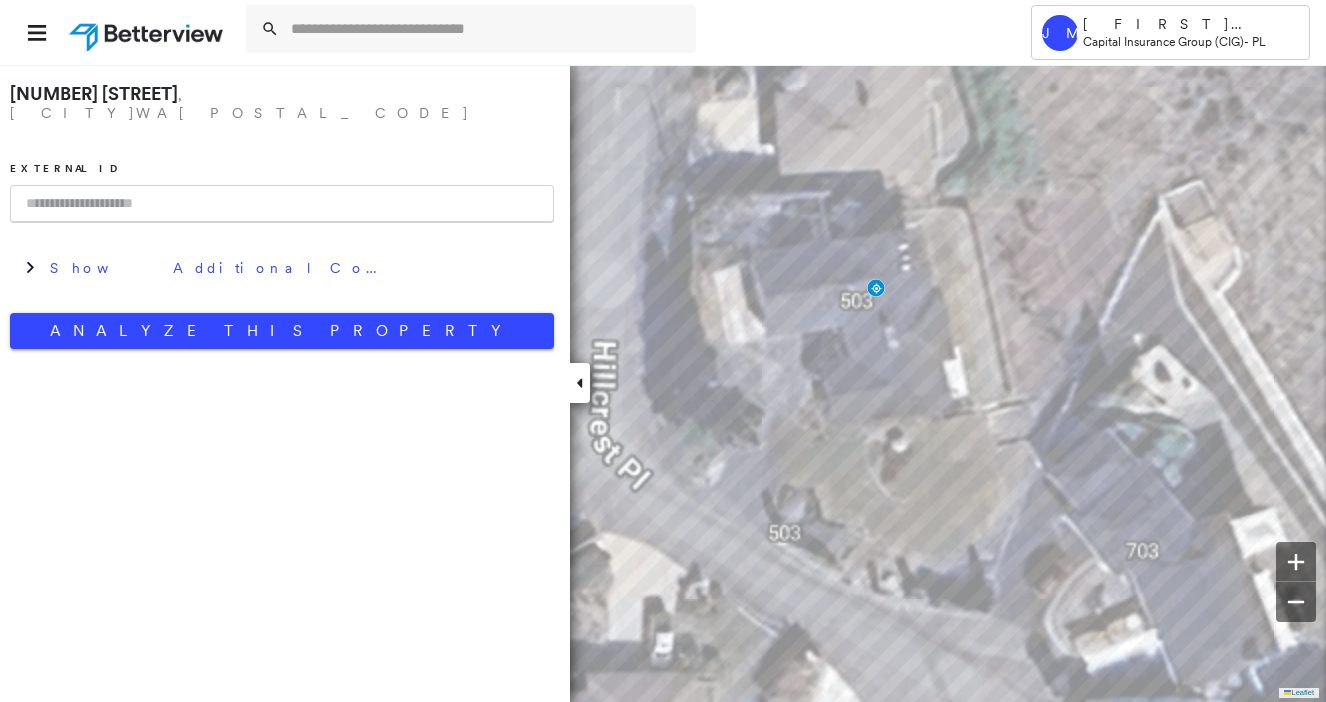 paste on "**********" 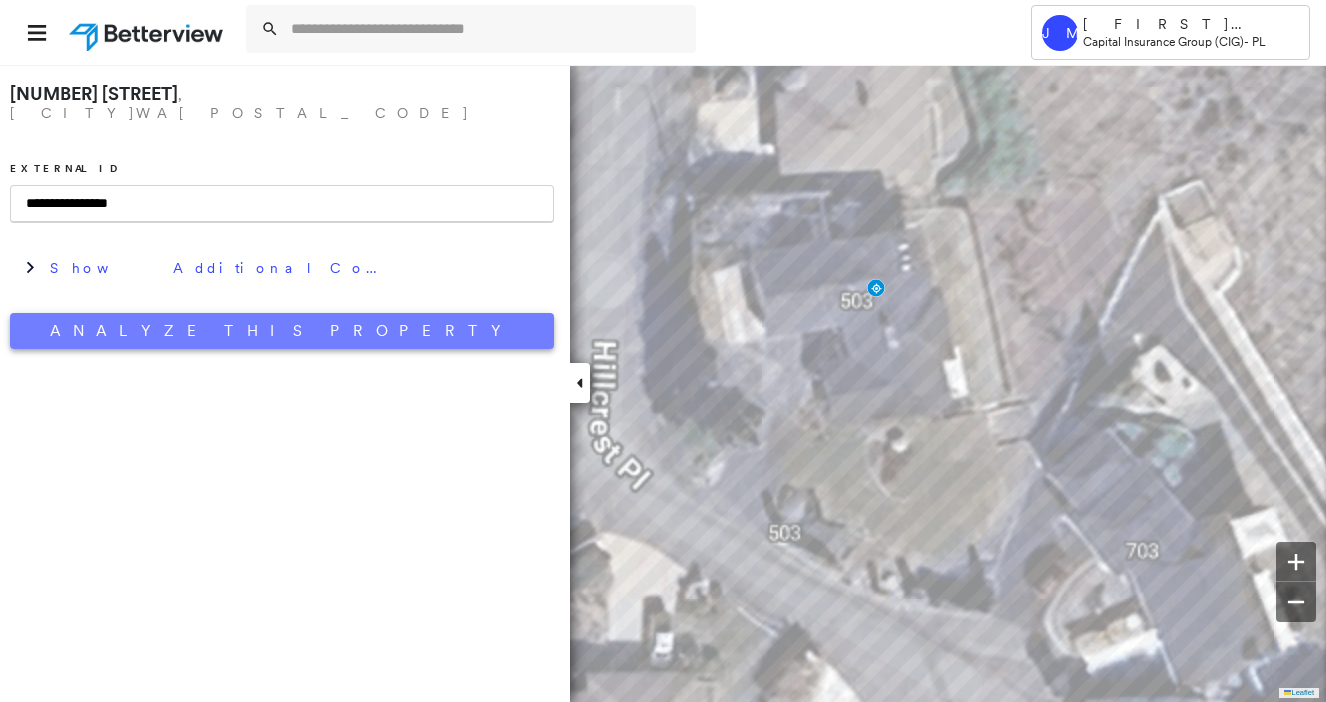 type on "**********" 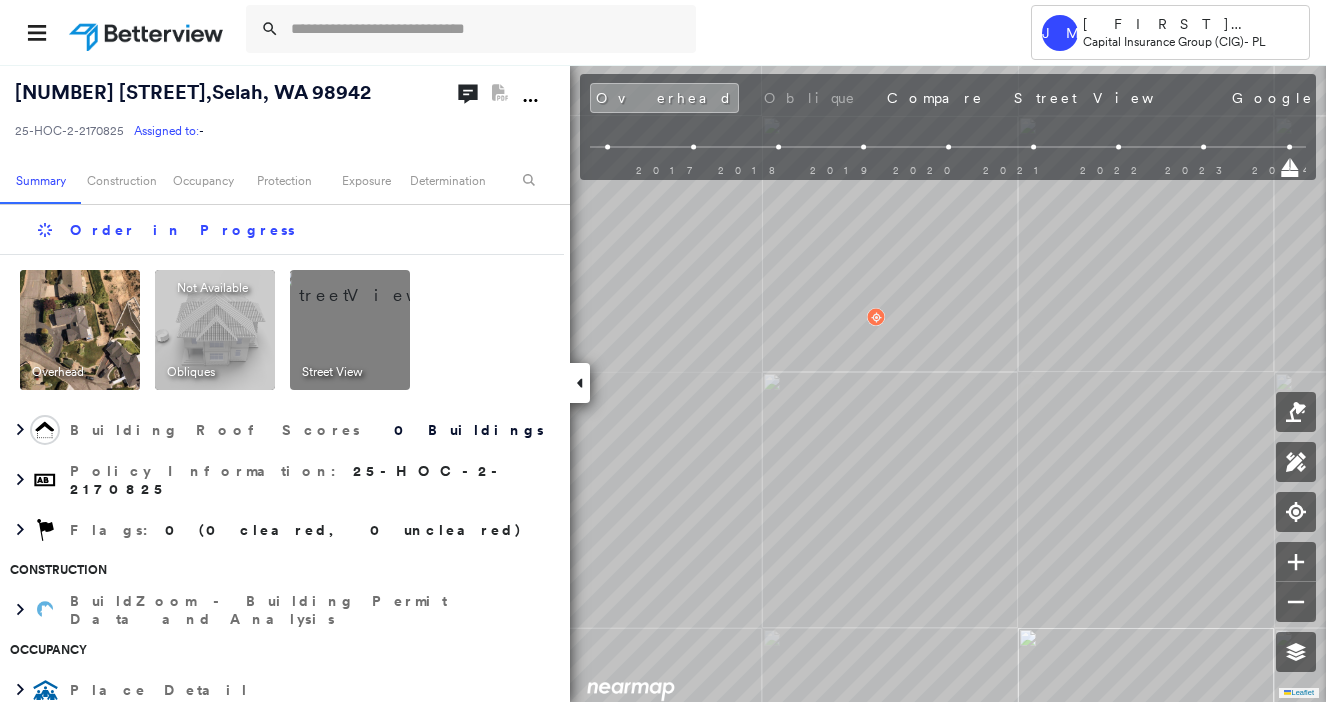 scroll, scrollTop: 0, scrollLeft: 0, axis: both 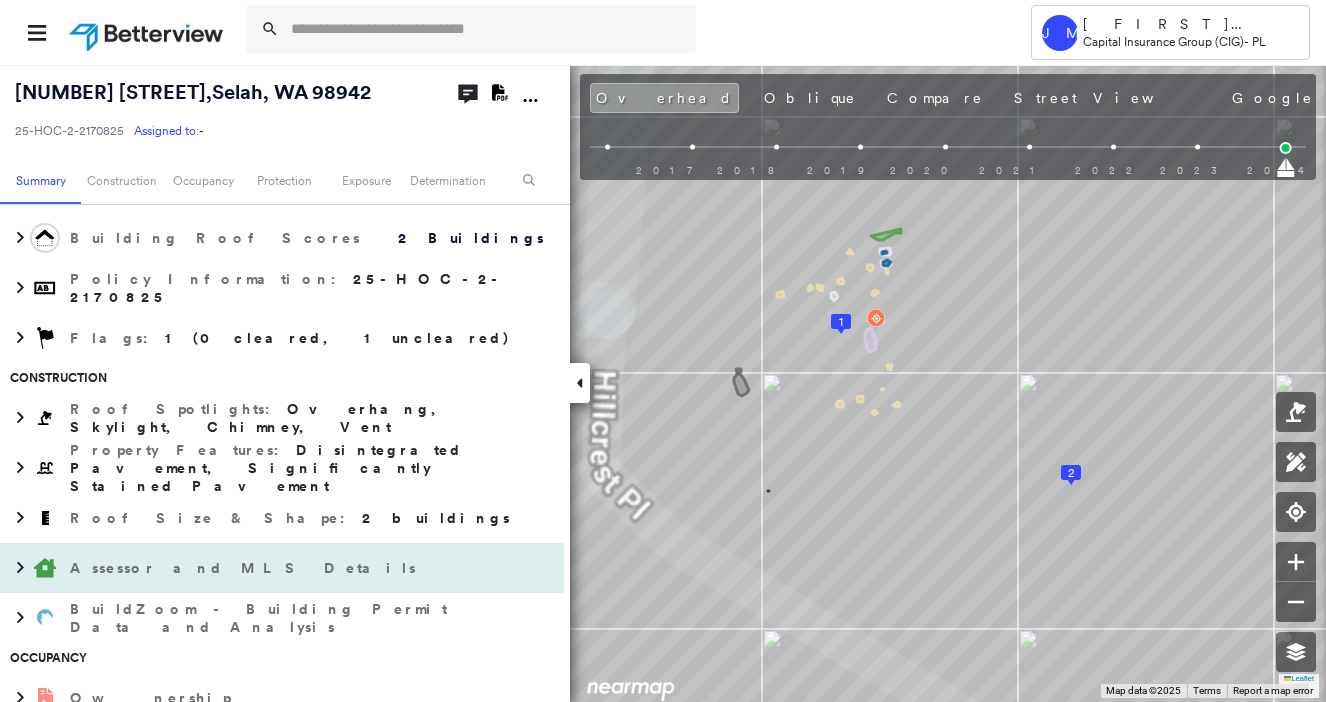 click on "Assessor and MLS Details" at bounding box center [245, 568] 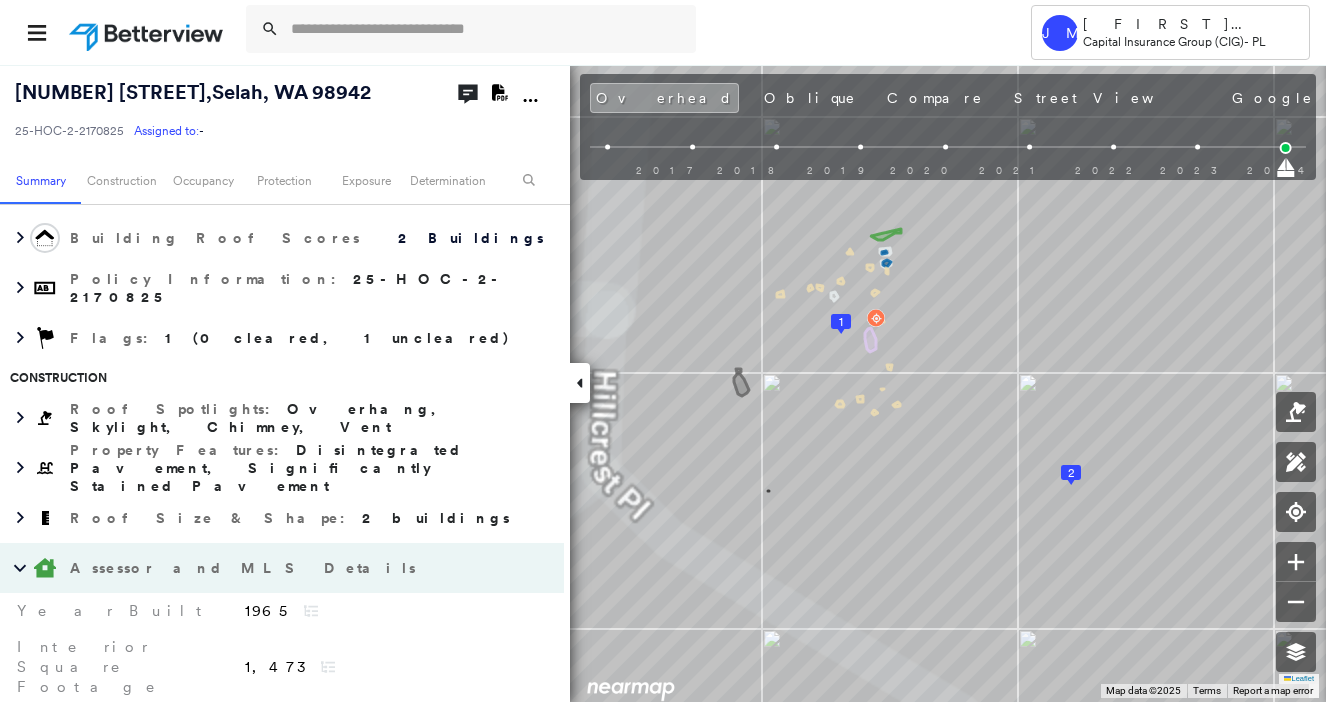 click on "Assessor and MLS Details" at bounding box center [245, 568] 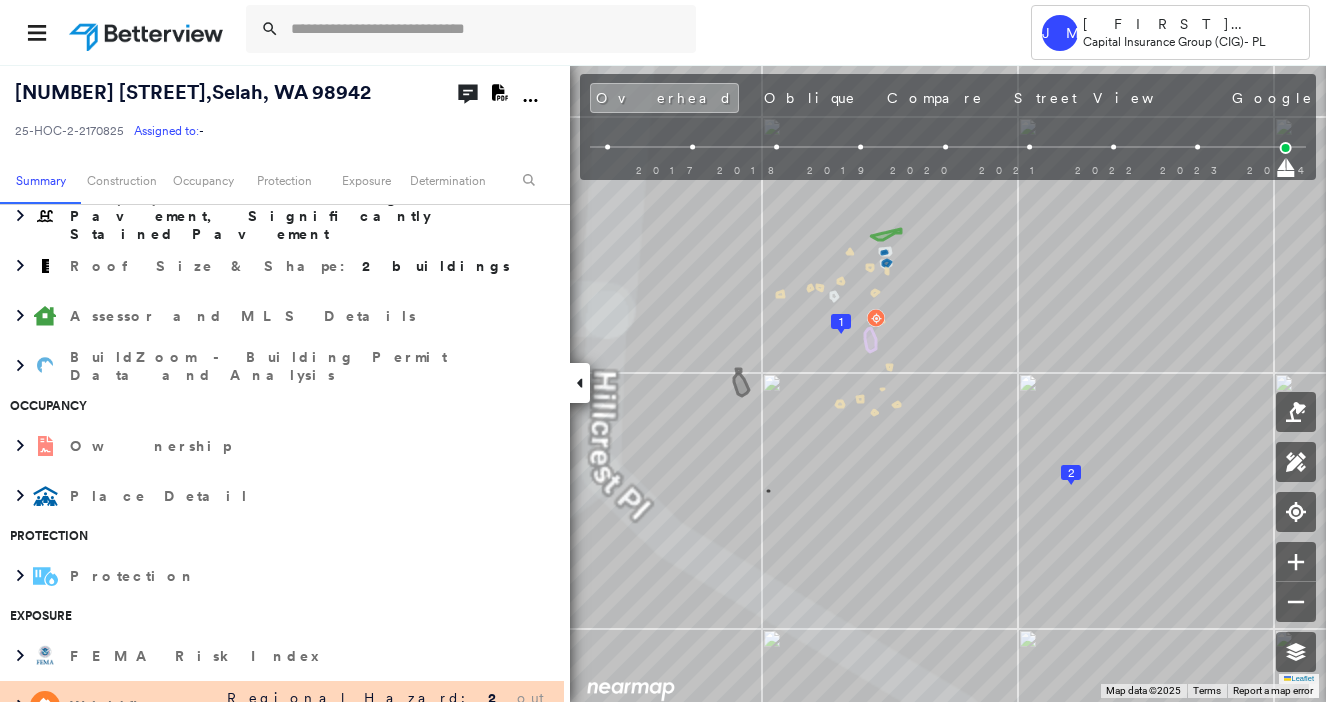 scroll, scrollTop: 600, scrollLeft: 0, axis: vertical 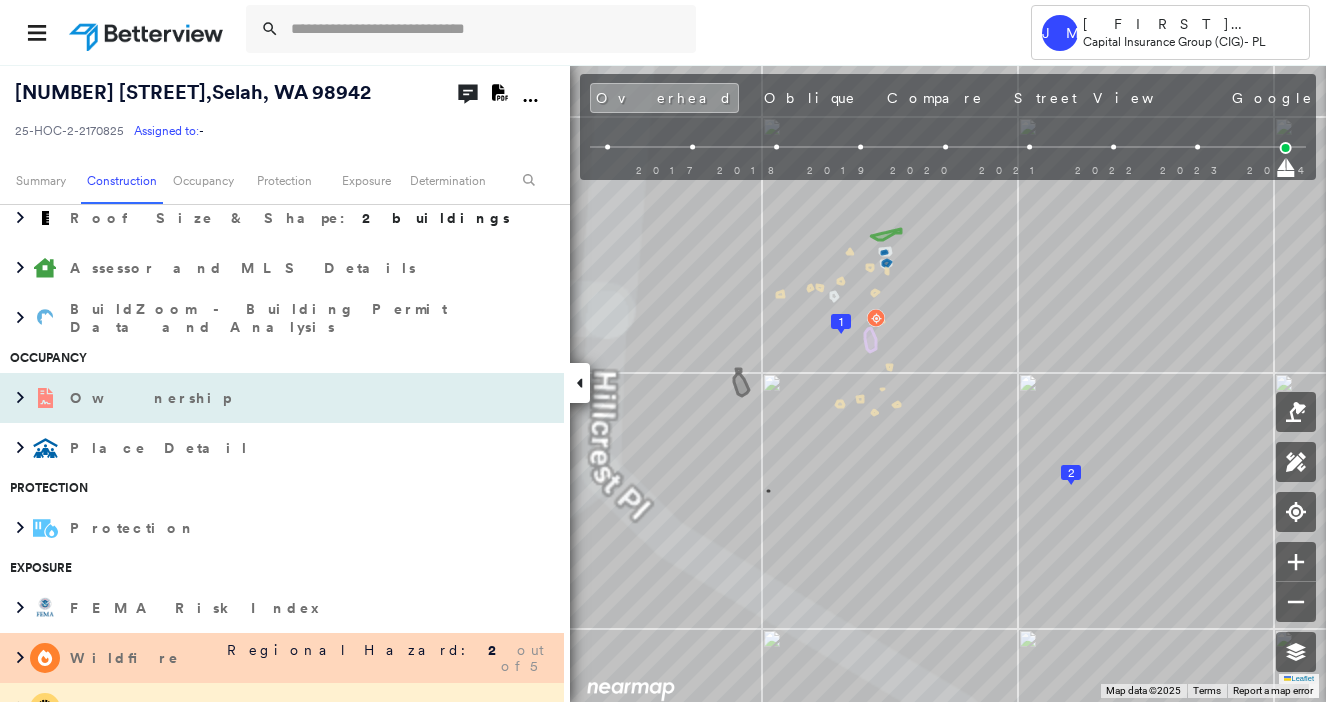 click on "Ownership" at bounding box center [282, 398] 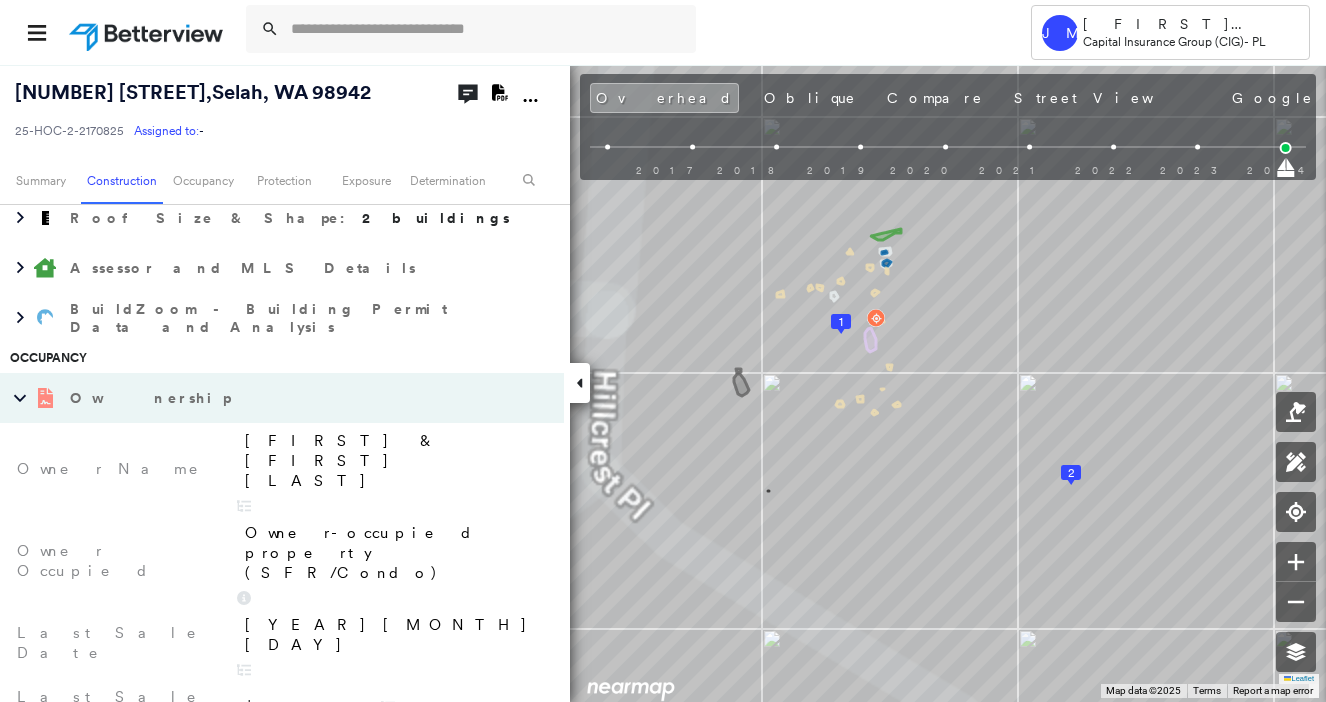 click on "Ownership" at bounding box center (262, 398) 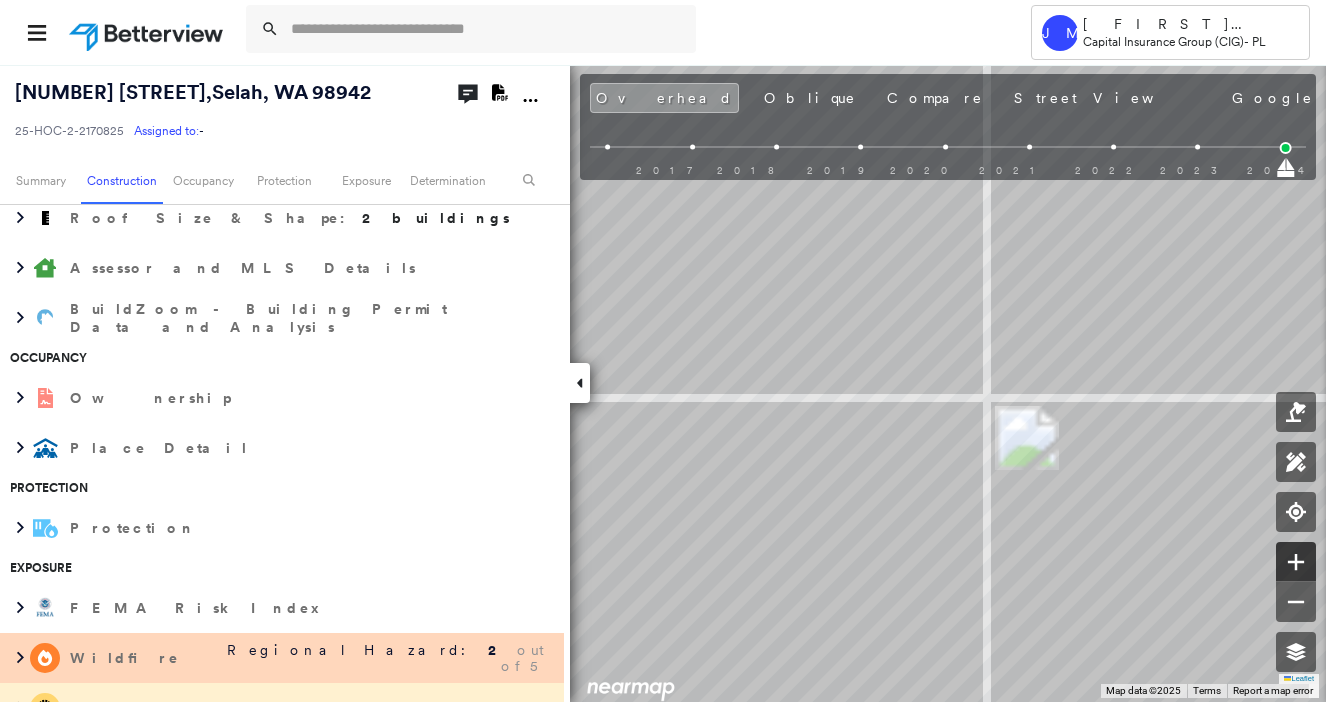 click on "1
2
Leaflet Keyboard shortcuts Map Data Map data ©2025 Map data ©2025 10 m  Click to toggle between metric and imperial units Terms Report a map error To navigate, press the arrow keys." at bounding box center (663, 383) 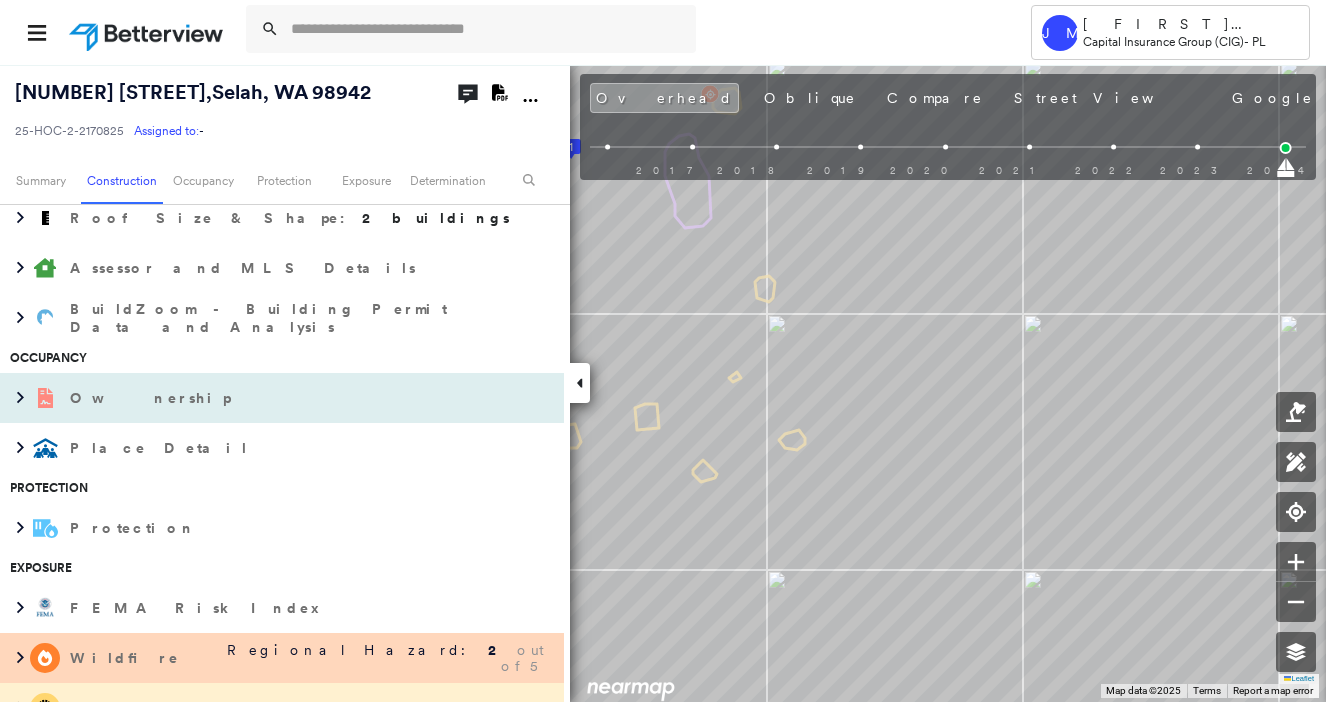 click on "Ownership" at bounding box center (152, 398) 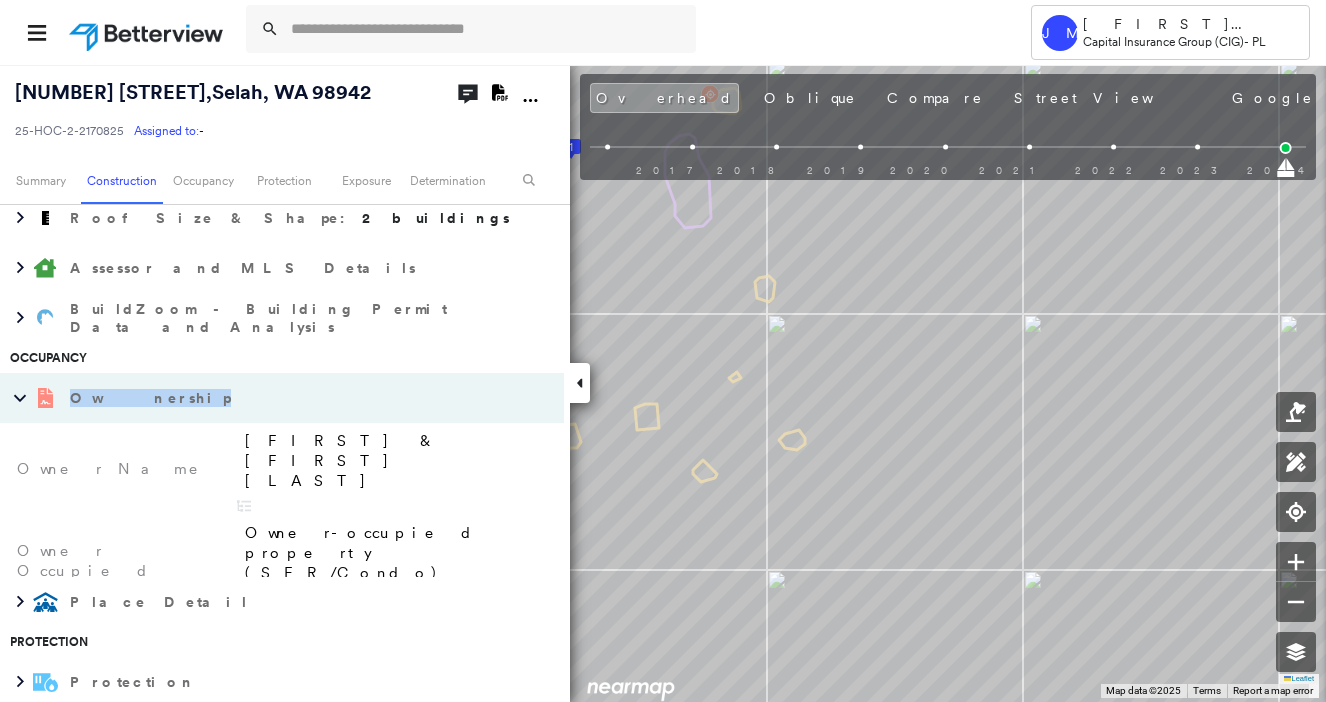 click on "Ownership" at bounding box center [152, 398] 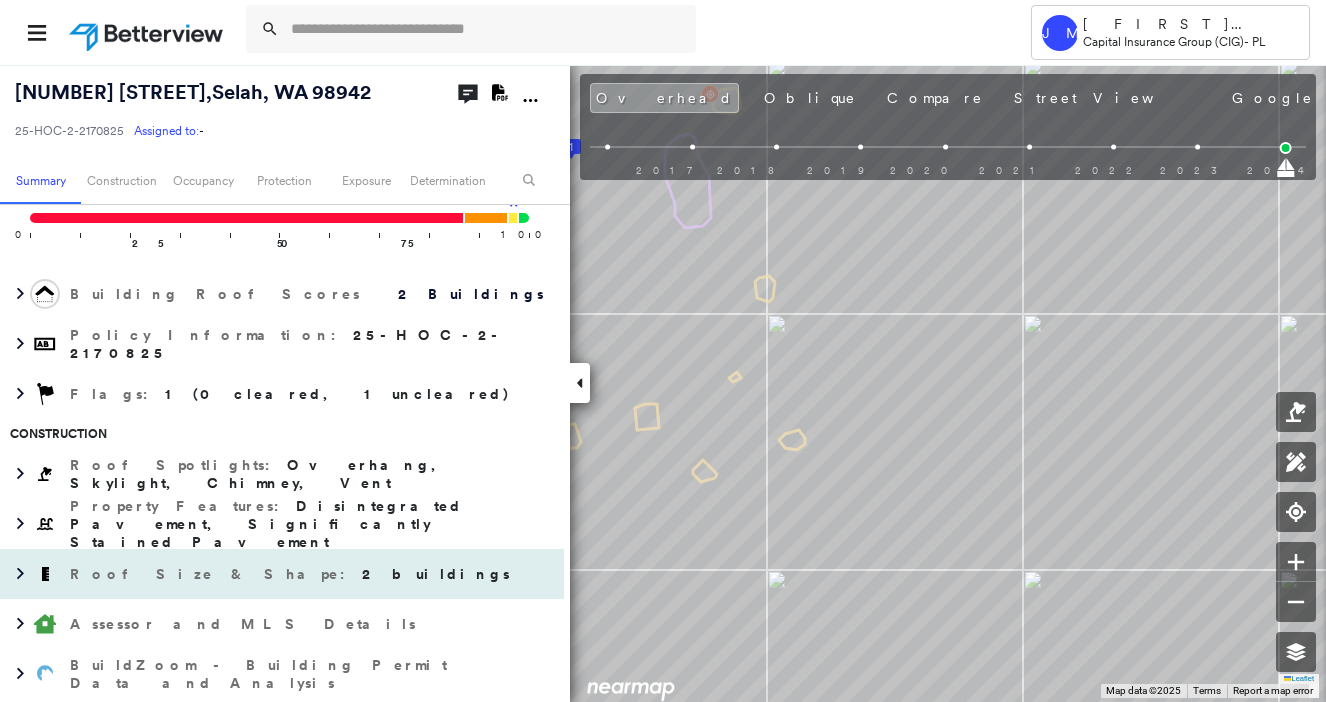 scroll, scrollTop: 400, scrollLeft: 0, axis: vertical 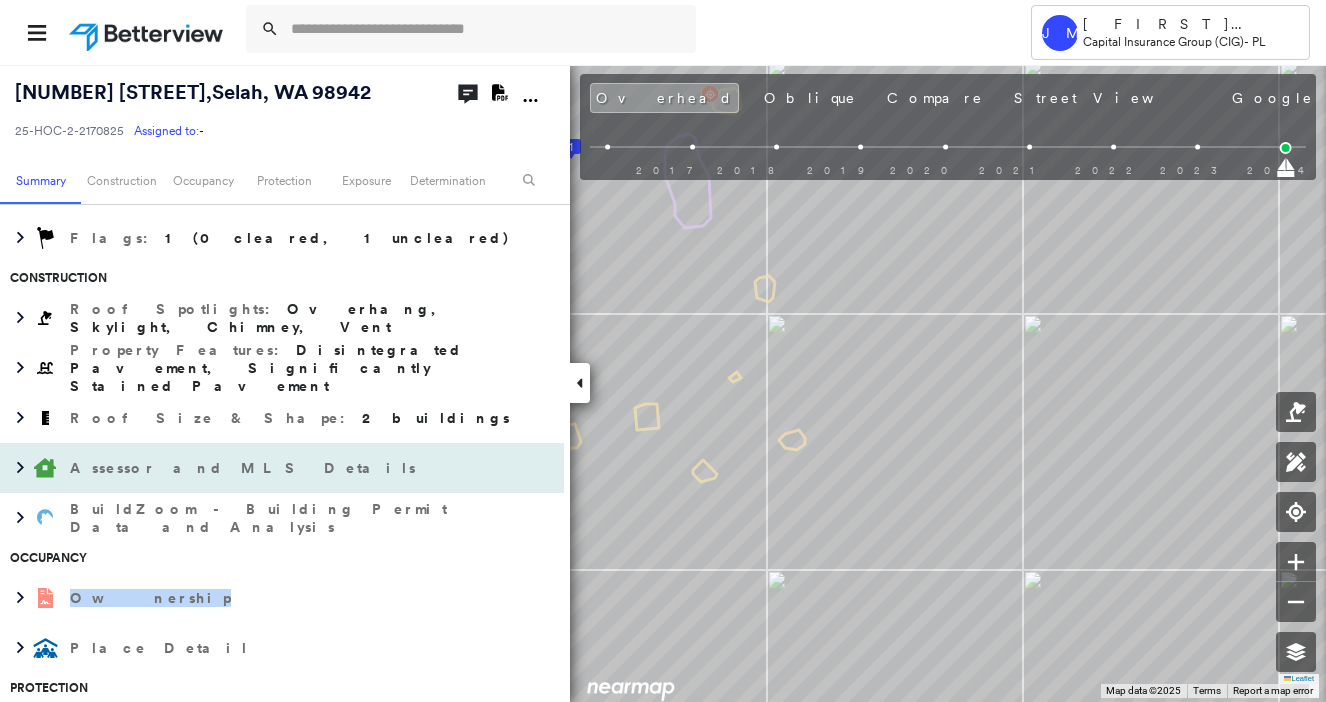 click on "Assessor and MLS Details" at bounding box center (245, 468) 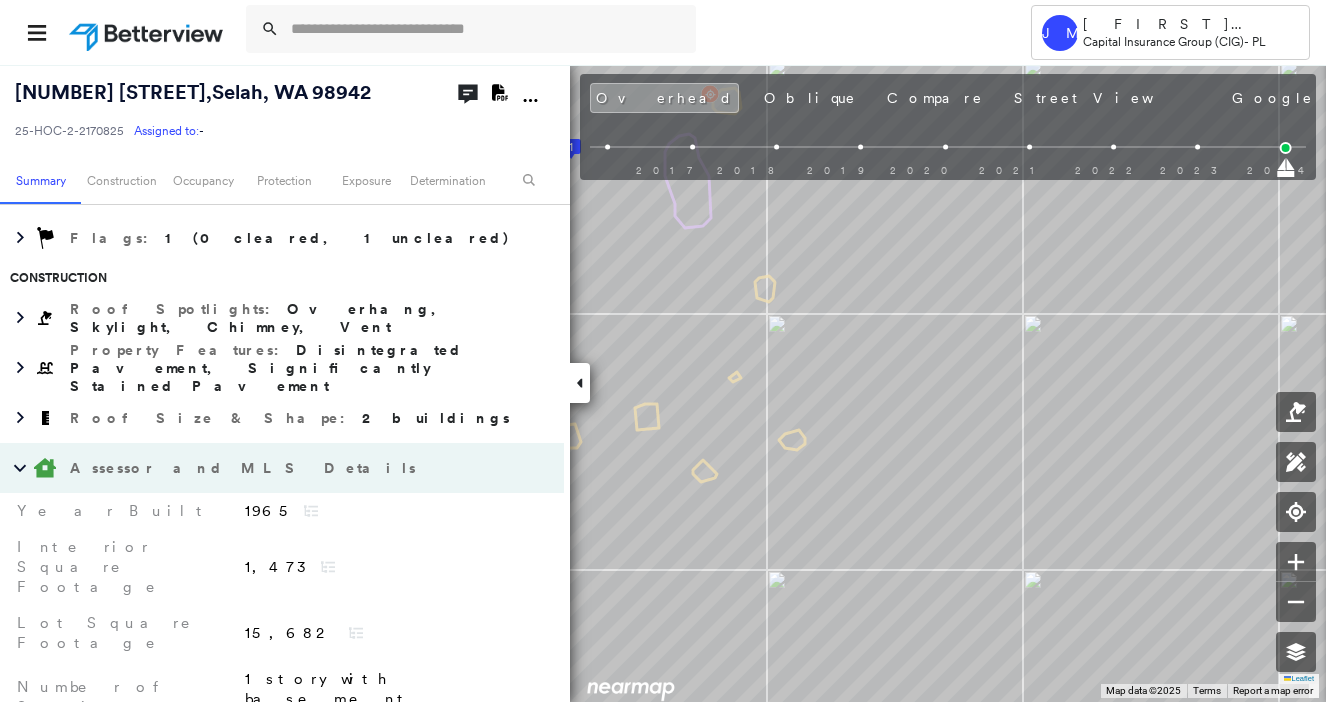 click on "Assessor and MLS Details" at bounding box center [245, 468] 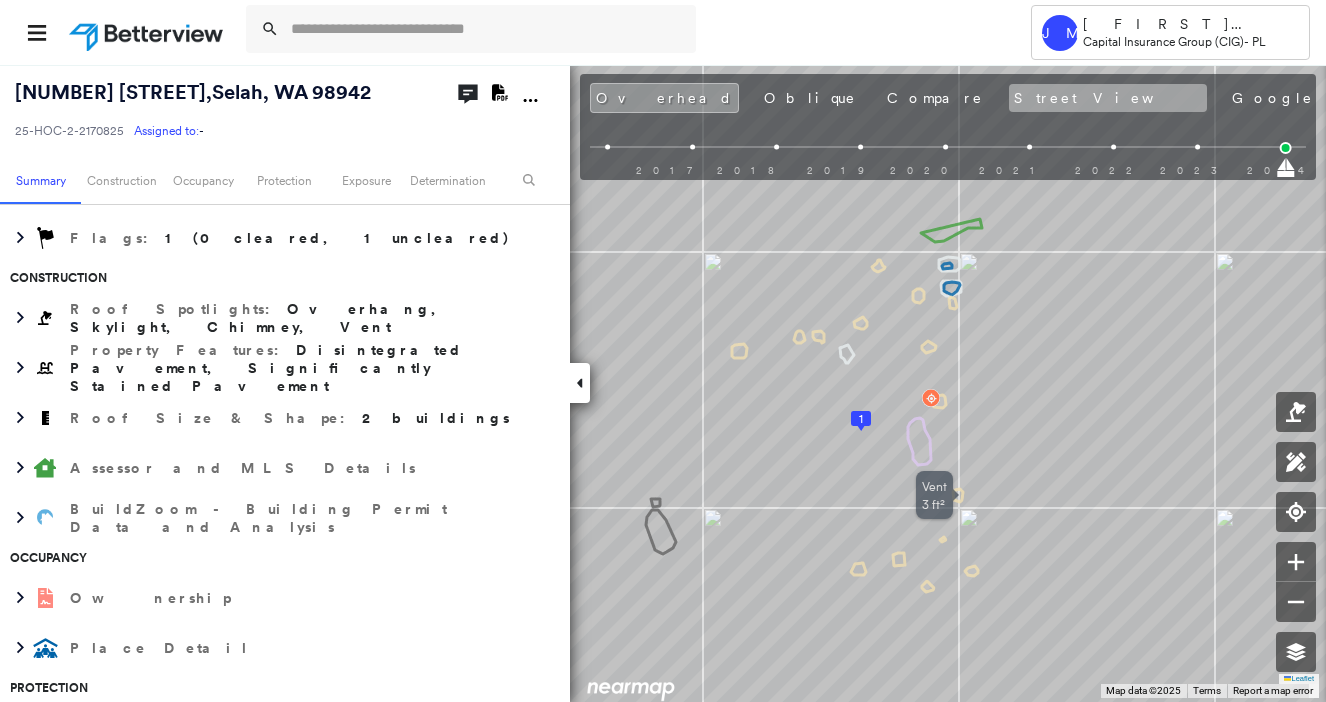 click on "Street View" at bounding box center (1108, 98) 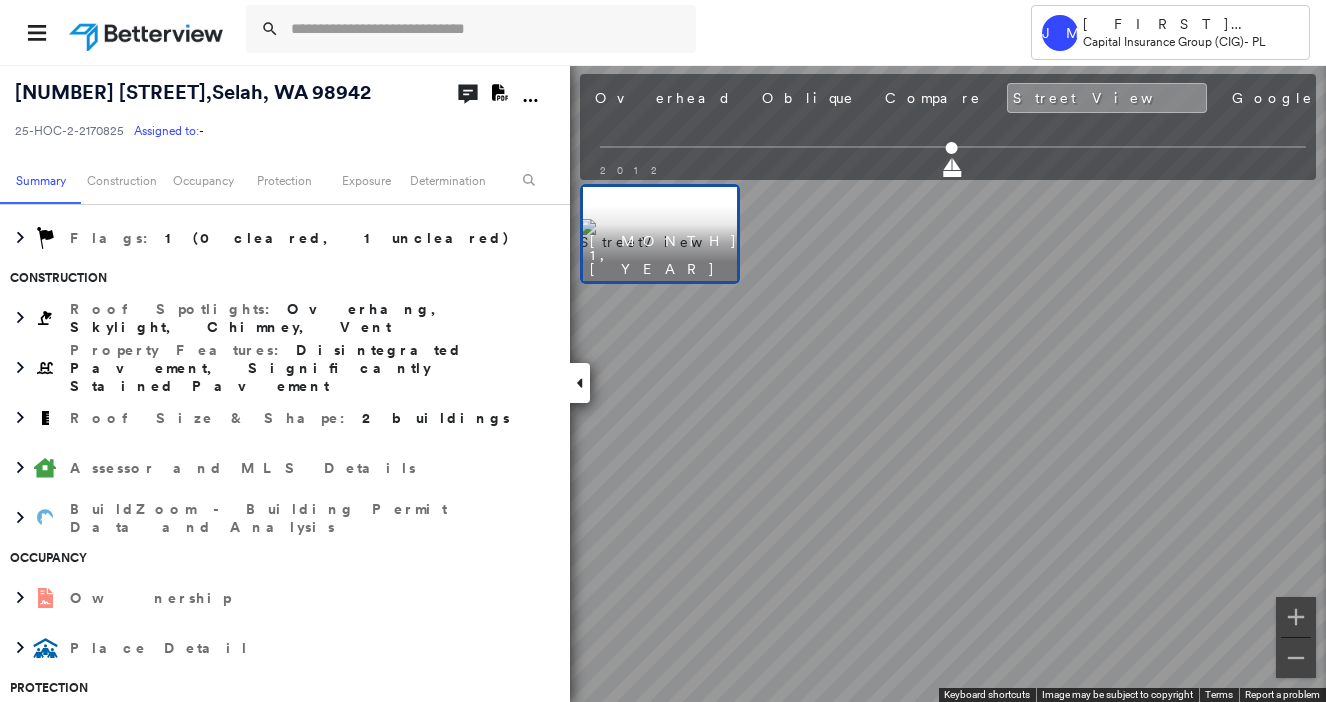 scroll, scrollTop: 0, scrollLeft: 0, axis: both 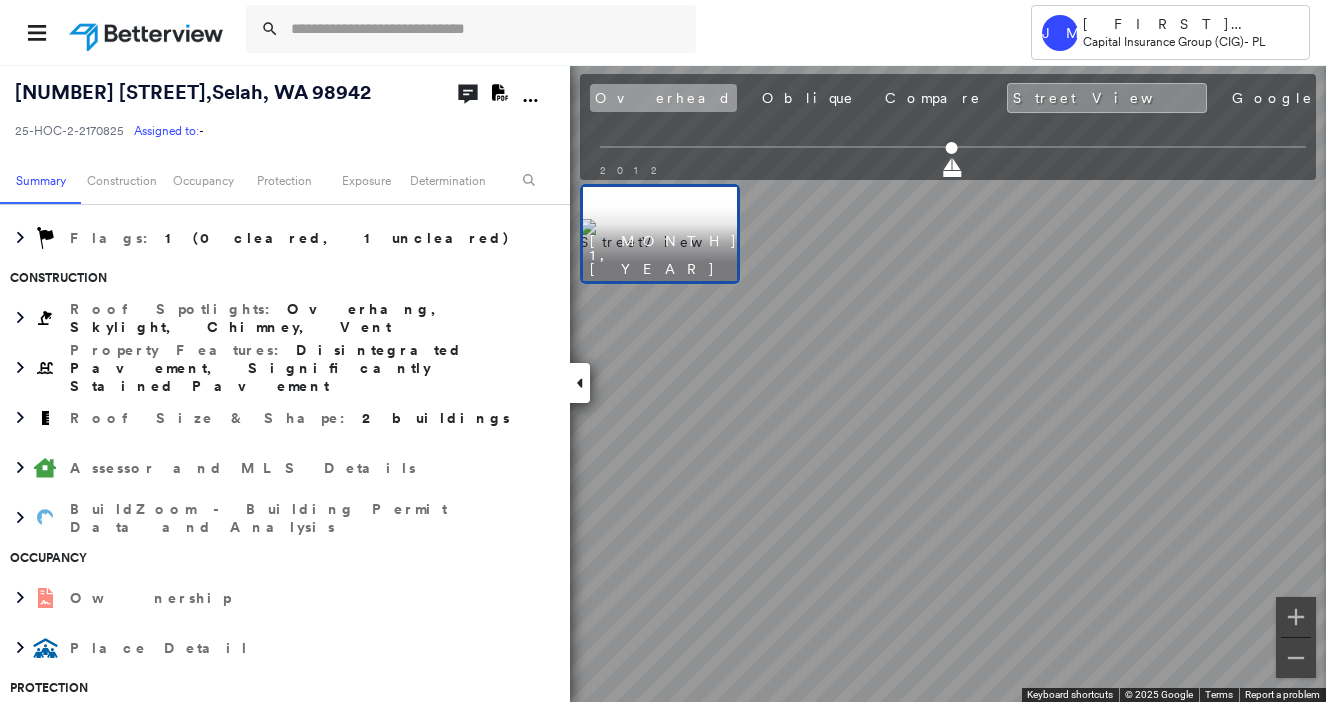 click on "Overhead" at bounding box center [663, 98] 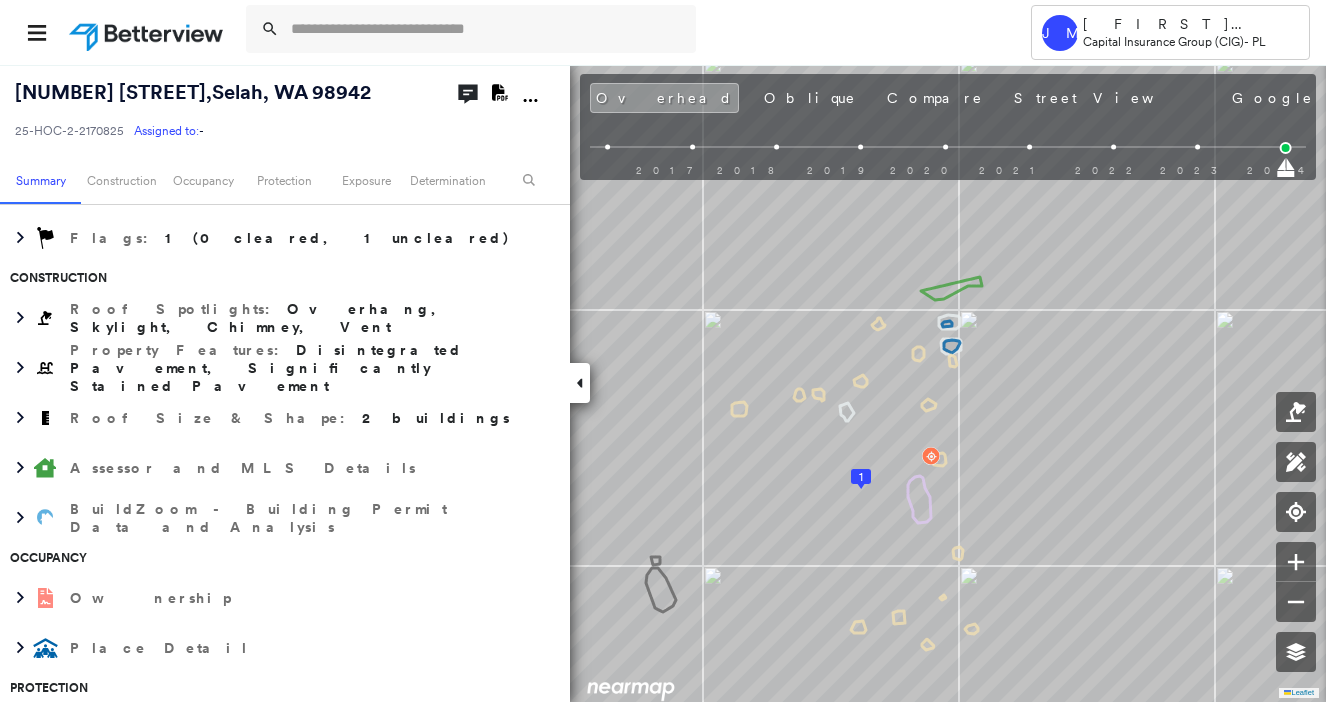 scroll, scrollTop: 0, scrollLeft: 0, axis: both 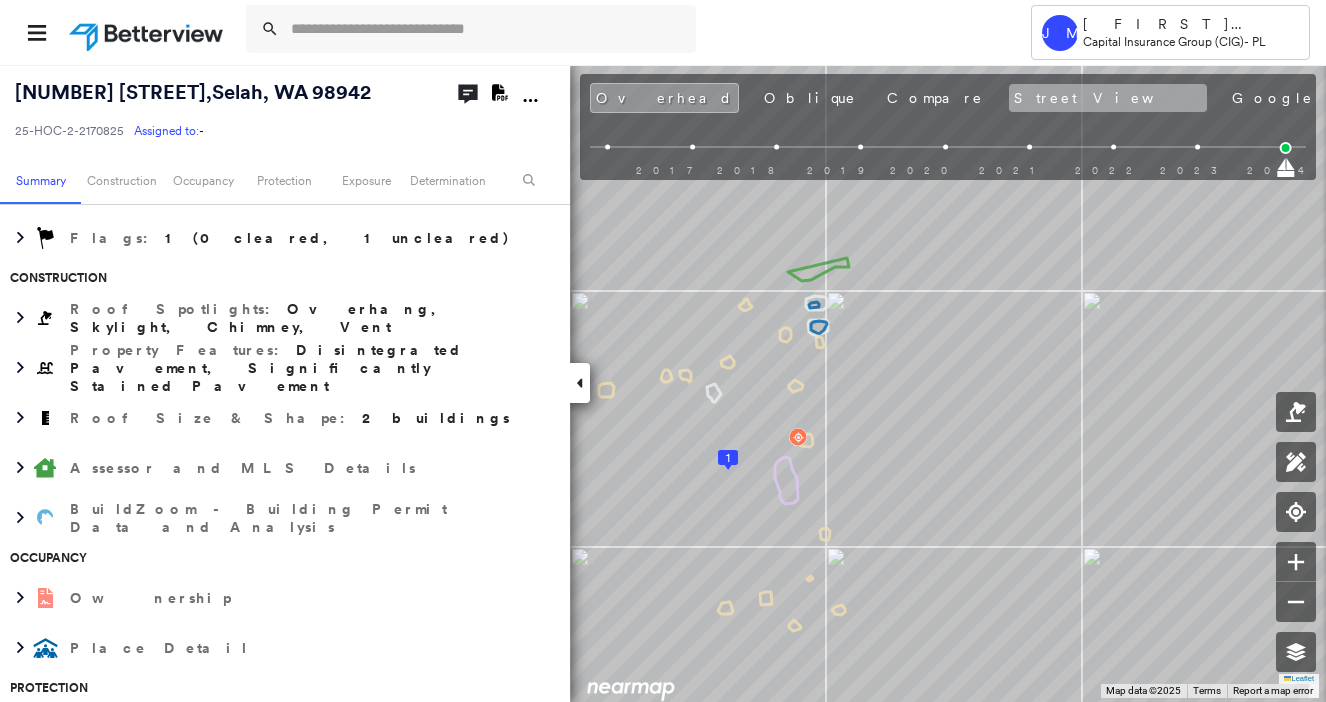 click on "Street View" at bounding box center [1108, 98] 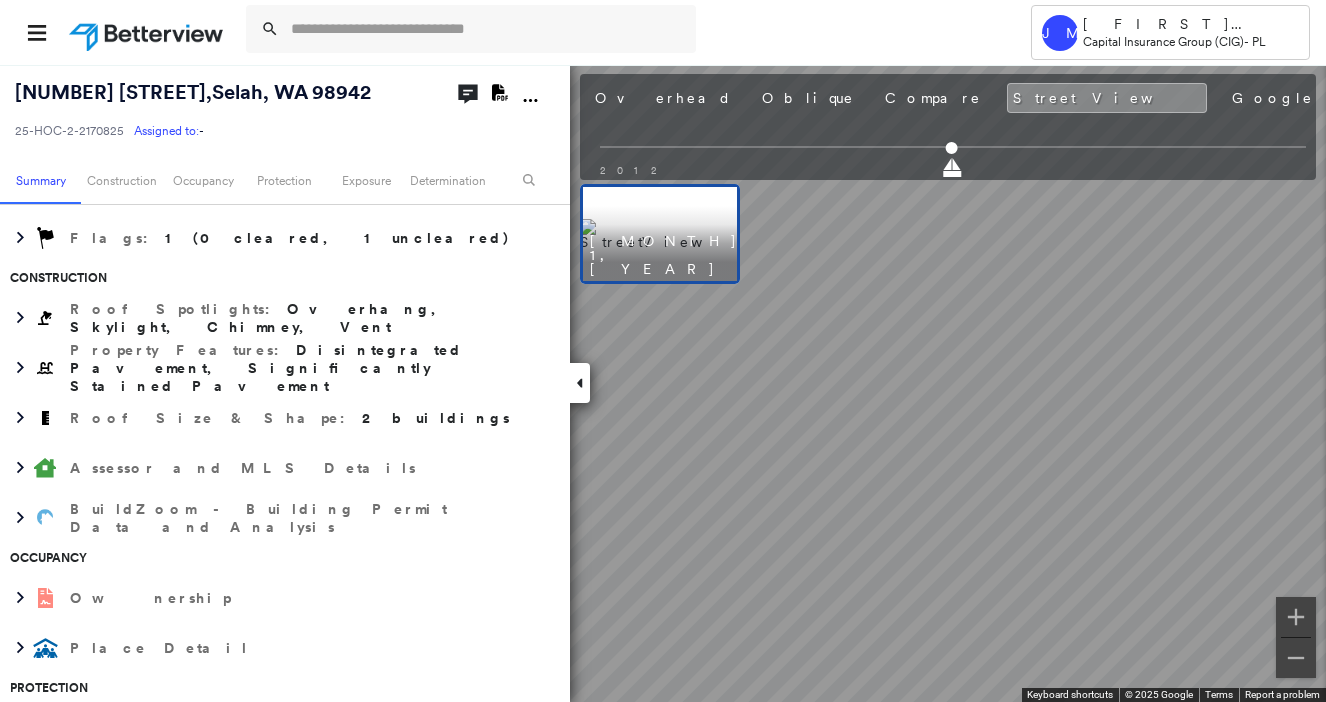 scroll, scrollTop: 0, scrollLeft: 0, axis: both 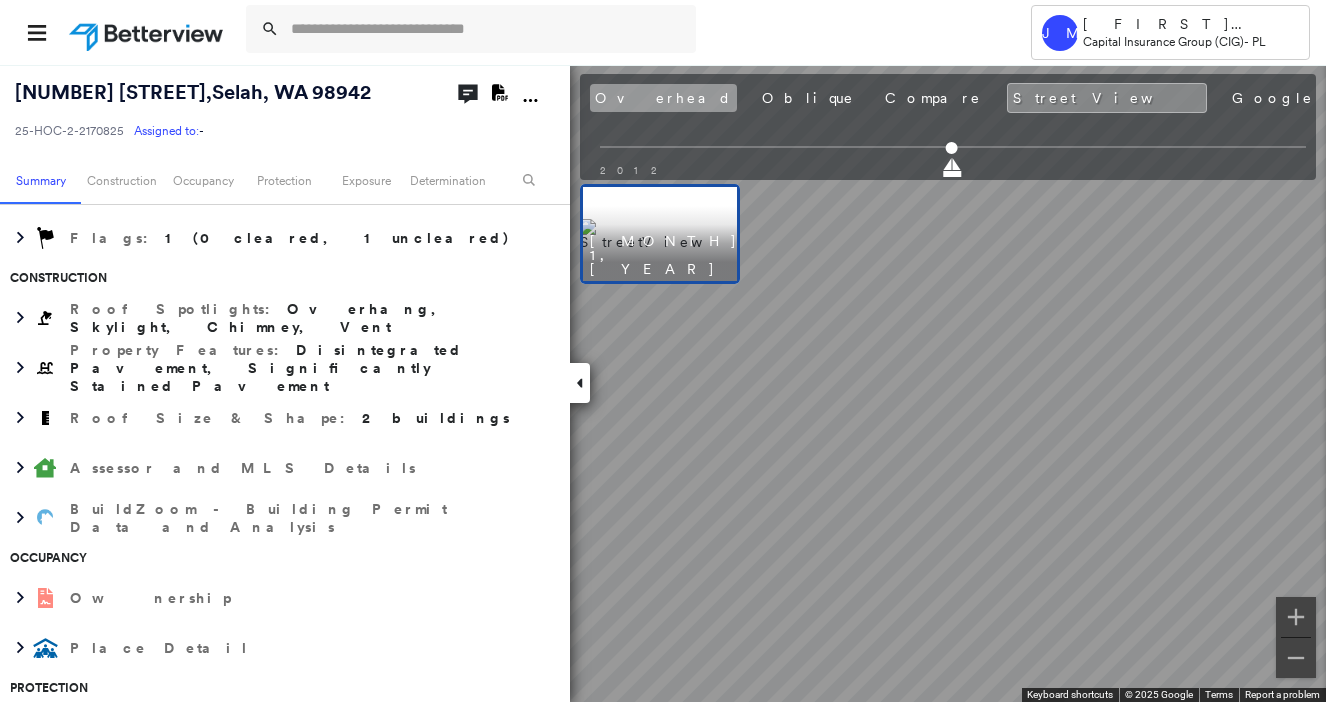 click on "Overhead" at bounding box center [663, 98] 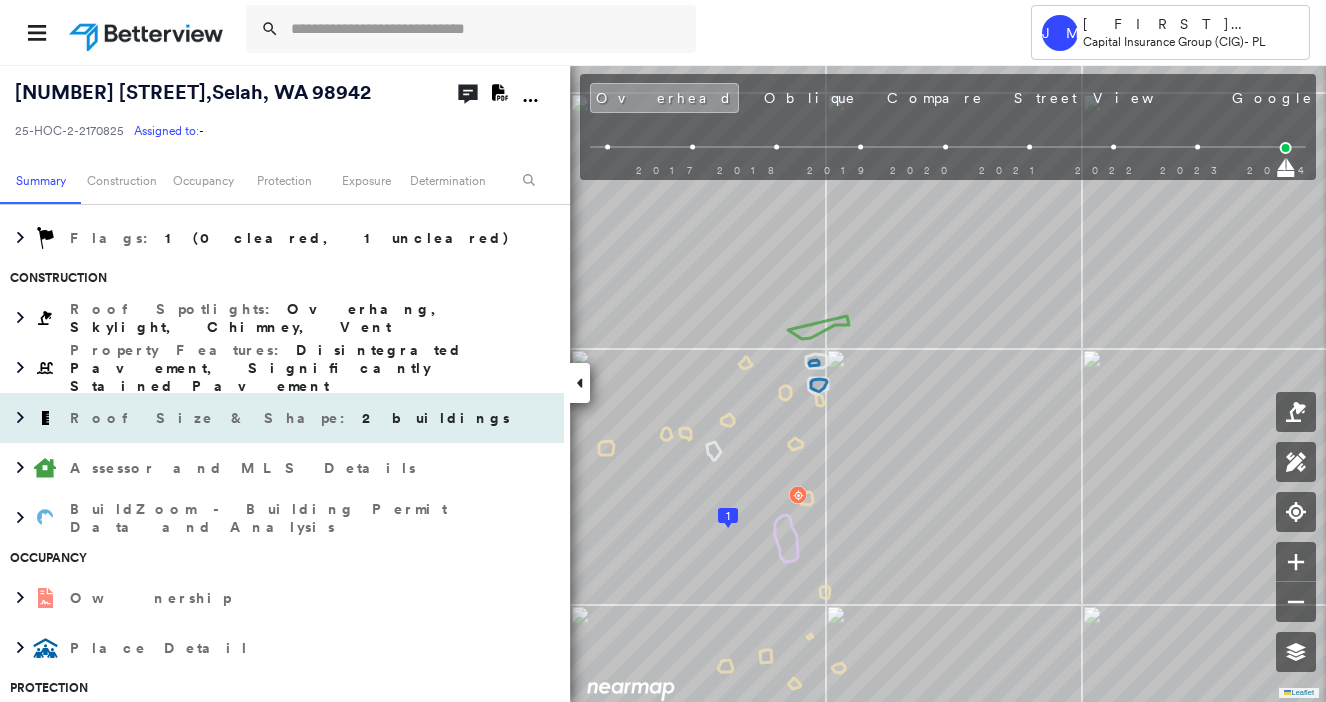 scroll, scrollTop: 0, scrollLeft: 0, axis: both 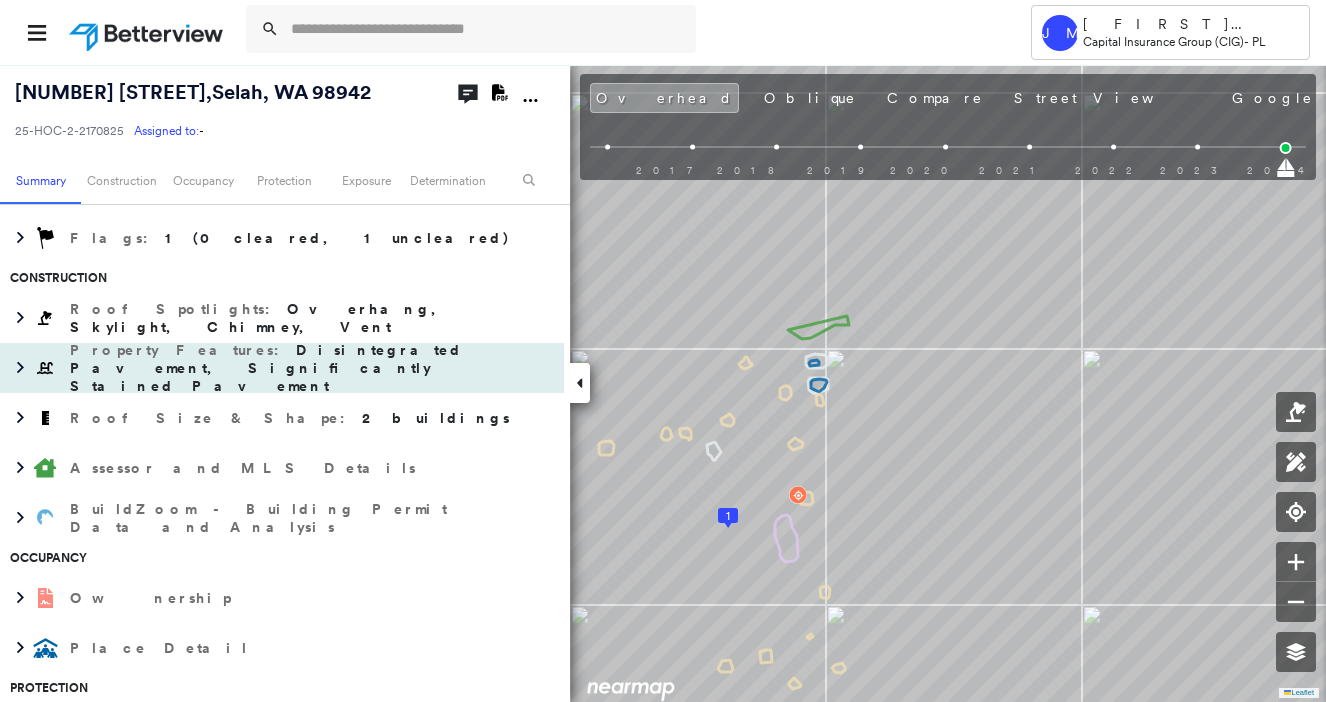 click on "Property Features : Disintegrated Pavement, Significantly Stained Pavement" at bounding box center (312, 368) 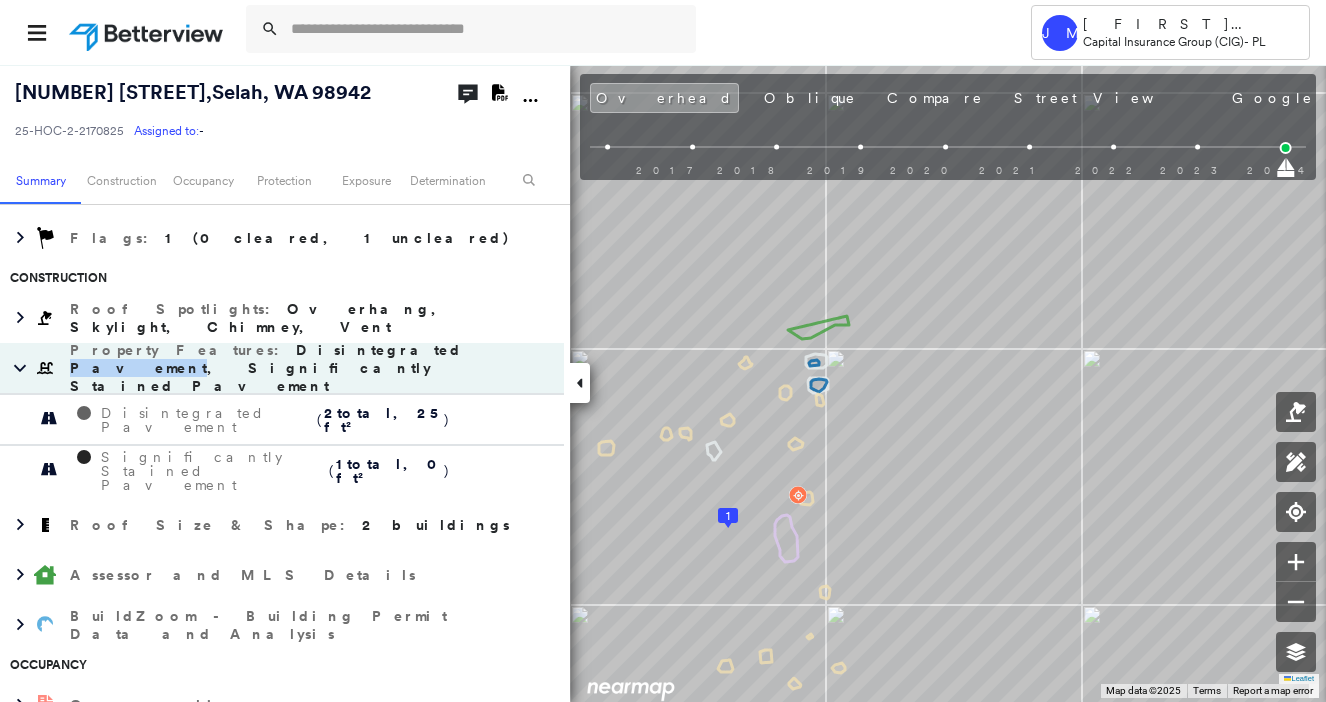 click on "Disintegrated Pavement, Significantly Stained Pavement" at bounding box center [266, 368] 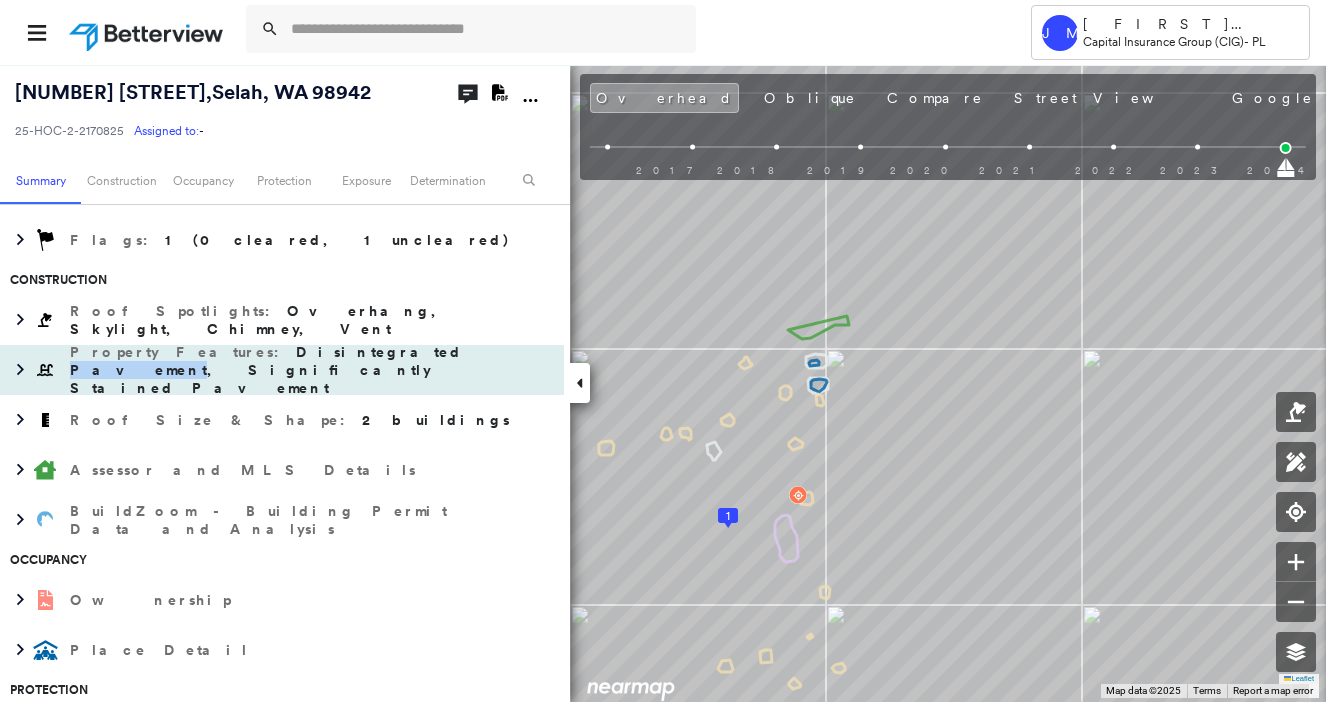 scroll, scrollTop: 400, scrollLeft: 0, axis: vertical 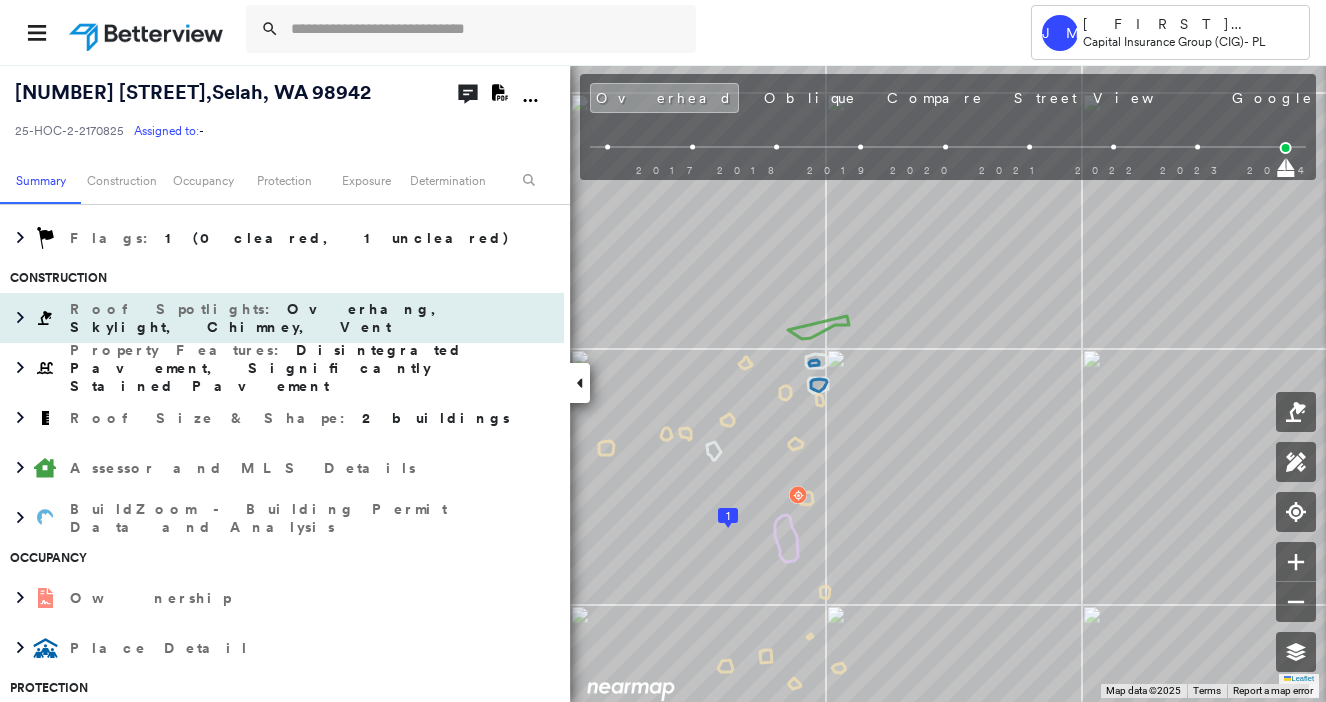 click on "Roof Spotlights : Overhang, Skylight, Chimney, Vent" at bounding box center (312, 318) 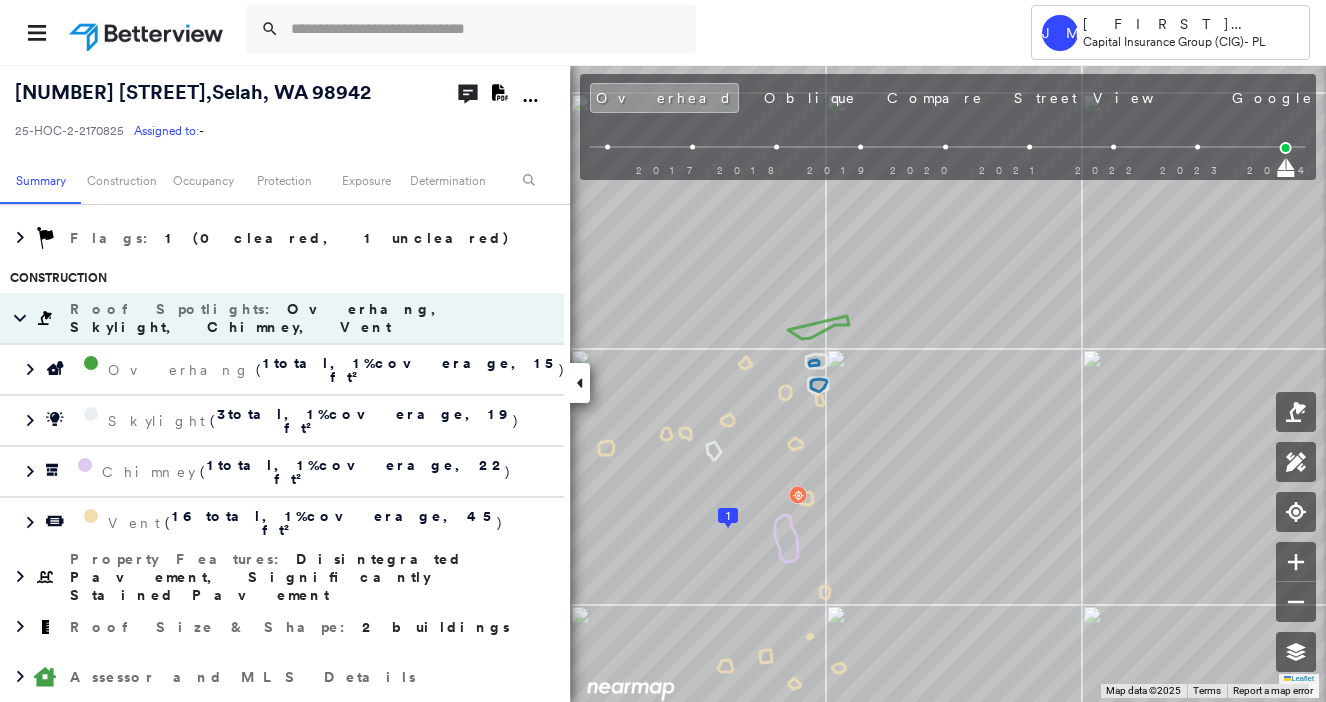 click on "Roof Spotlights : Overhang, Skylight, Chimney, Vent" at bounding box center (312, 318) 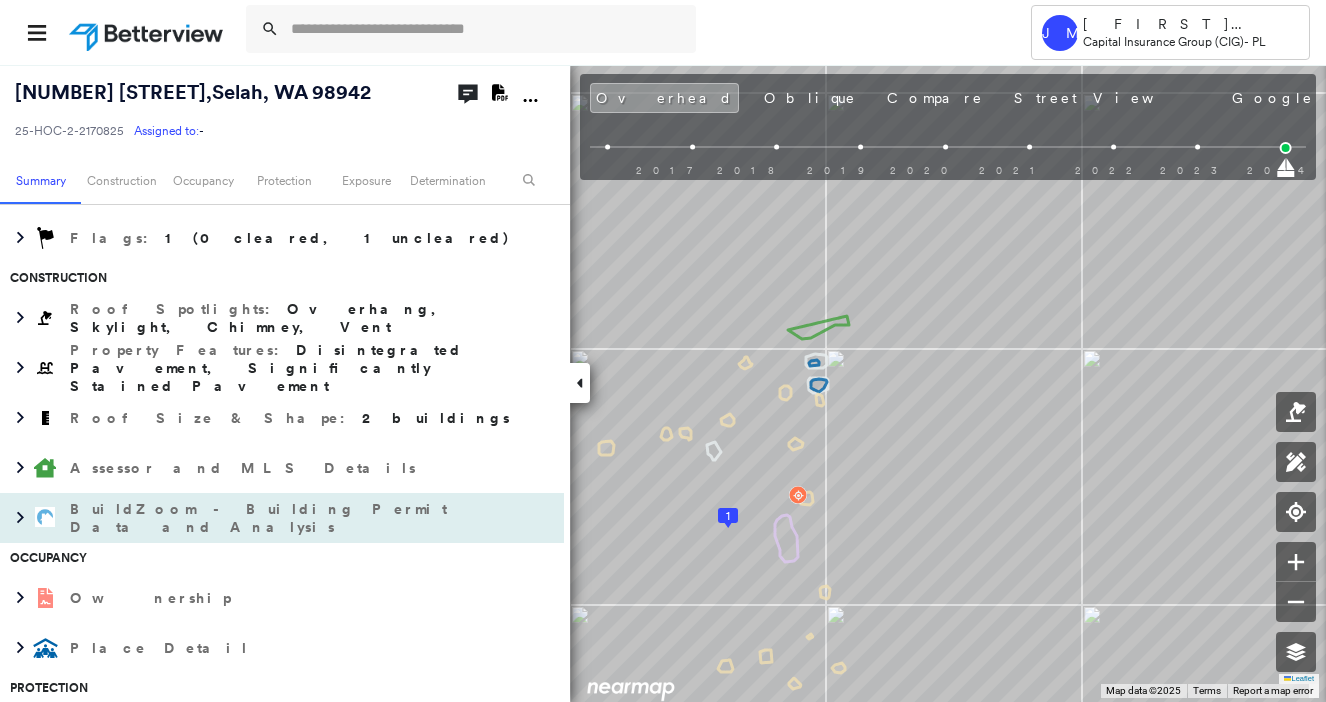click on "BuildZoom - Building Permit Data and Analysis" at bounding box center [262, 518] 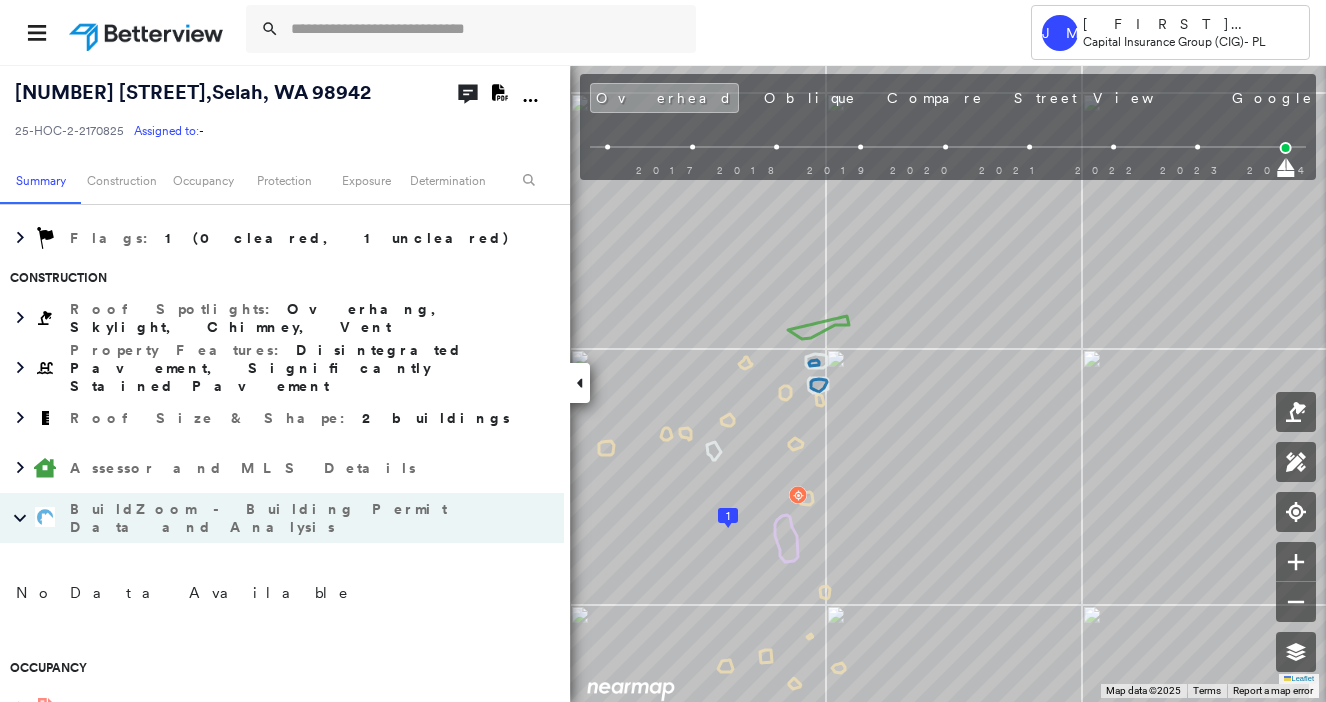 click on "BuildZoom - Building Permit Data and Analysis" at bounding box center (262, 518) 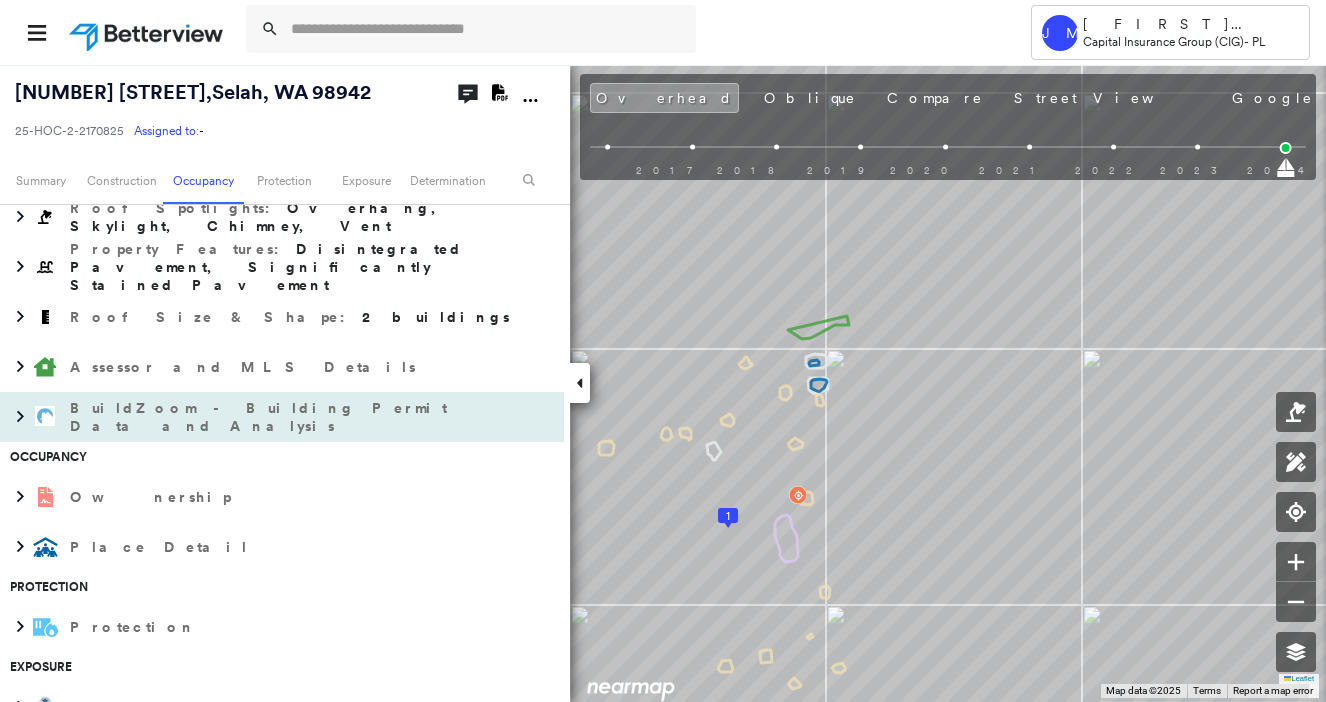scroll, scrollTop: 500, scrollLeft: 0, axis: vertical 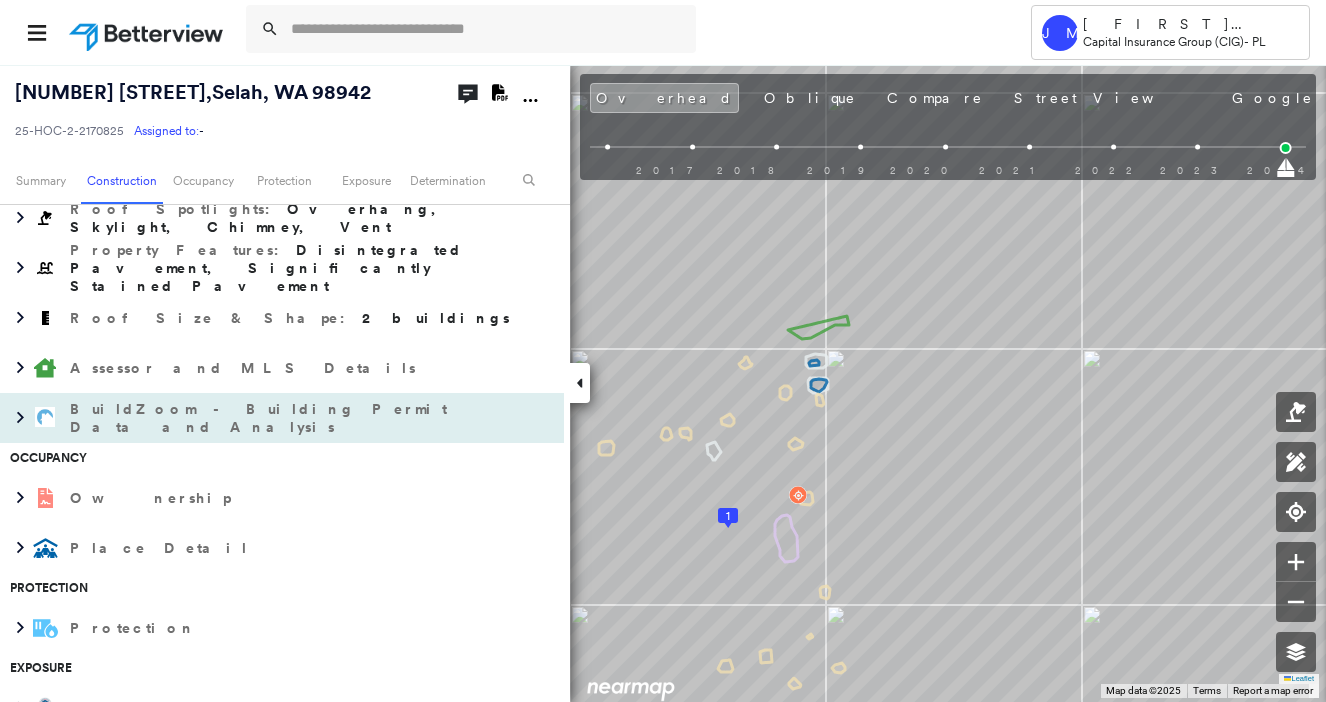 click on "BuildZoom - Building Permit Data and Analysis" at bounding box center (262, 418) 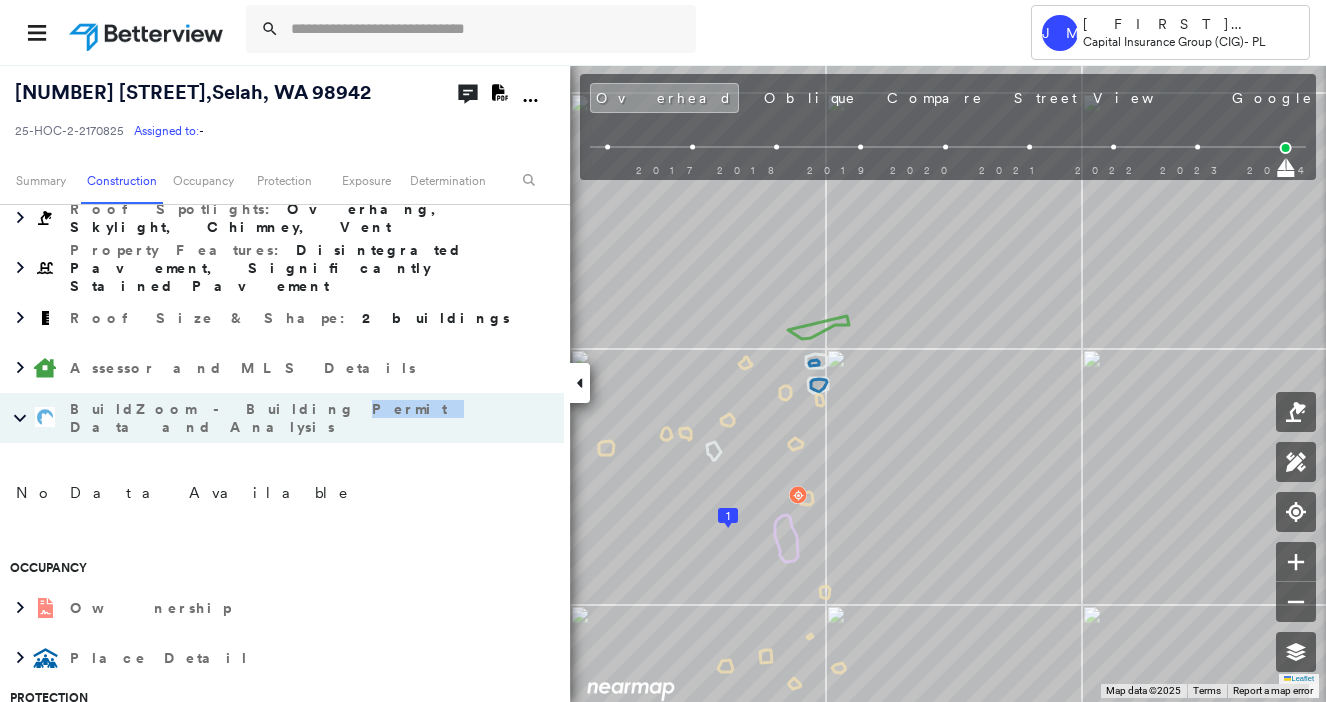 click on "BuildZoom - Building Permit Data and Analysis" at bounding box center (262, 418) 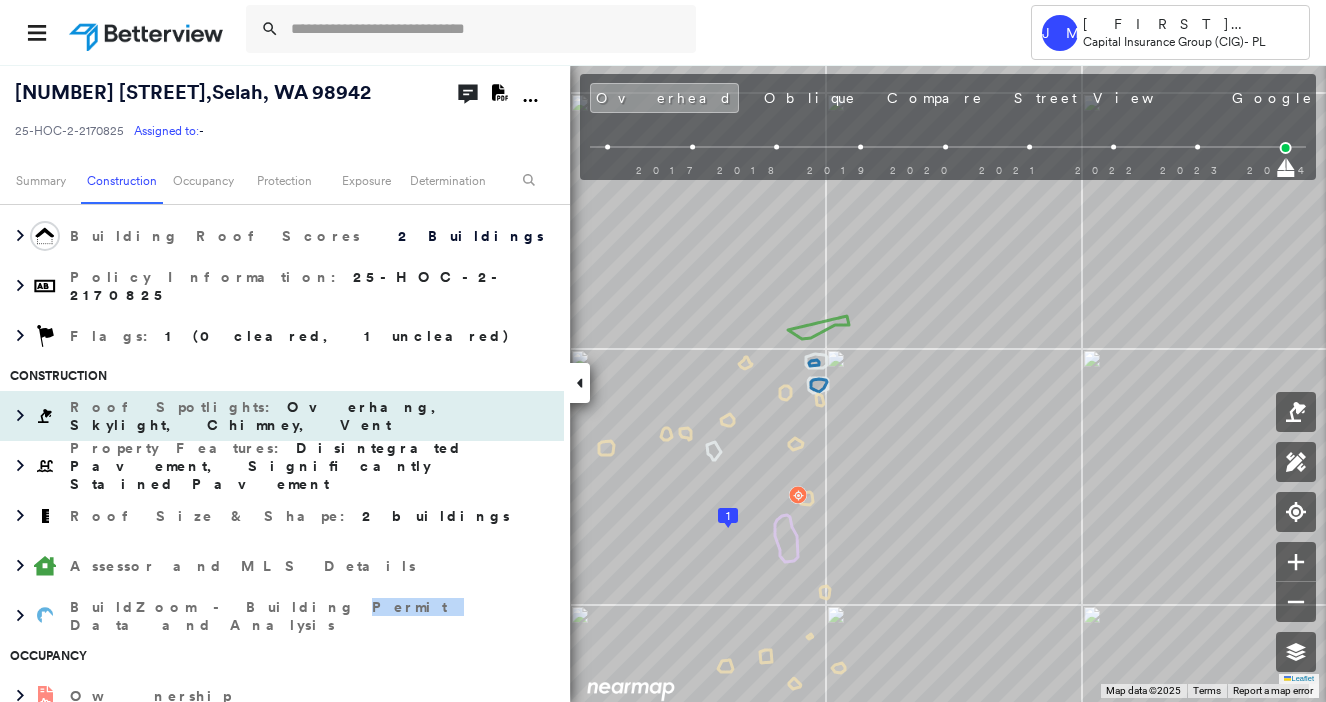 scroll, scrollTop: 300, scrollLeft: 0, axis: vertical 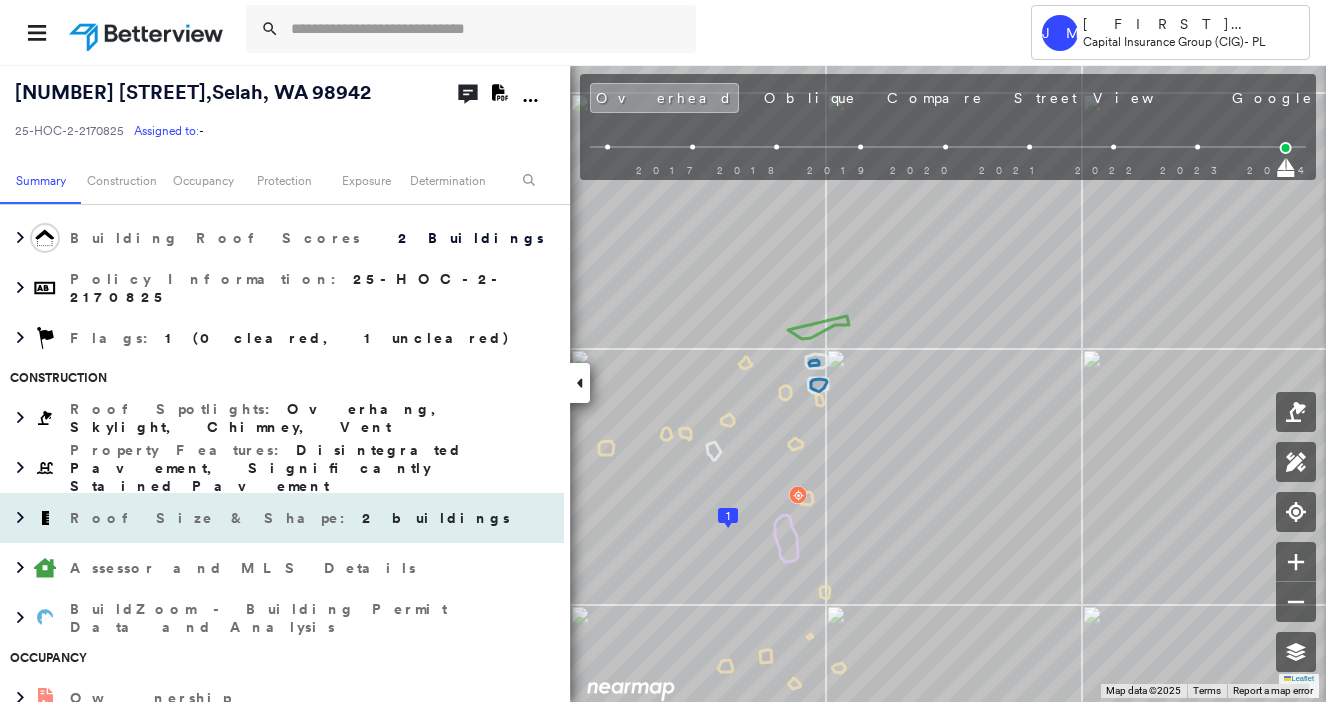 click on "Roof Size & Shape :  2 buildings" at bounding box center (292, 518) 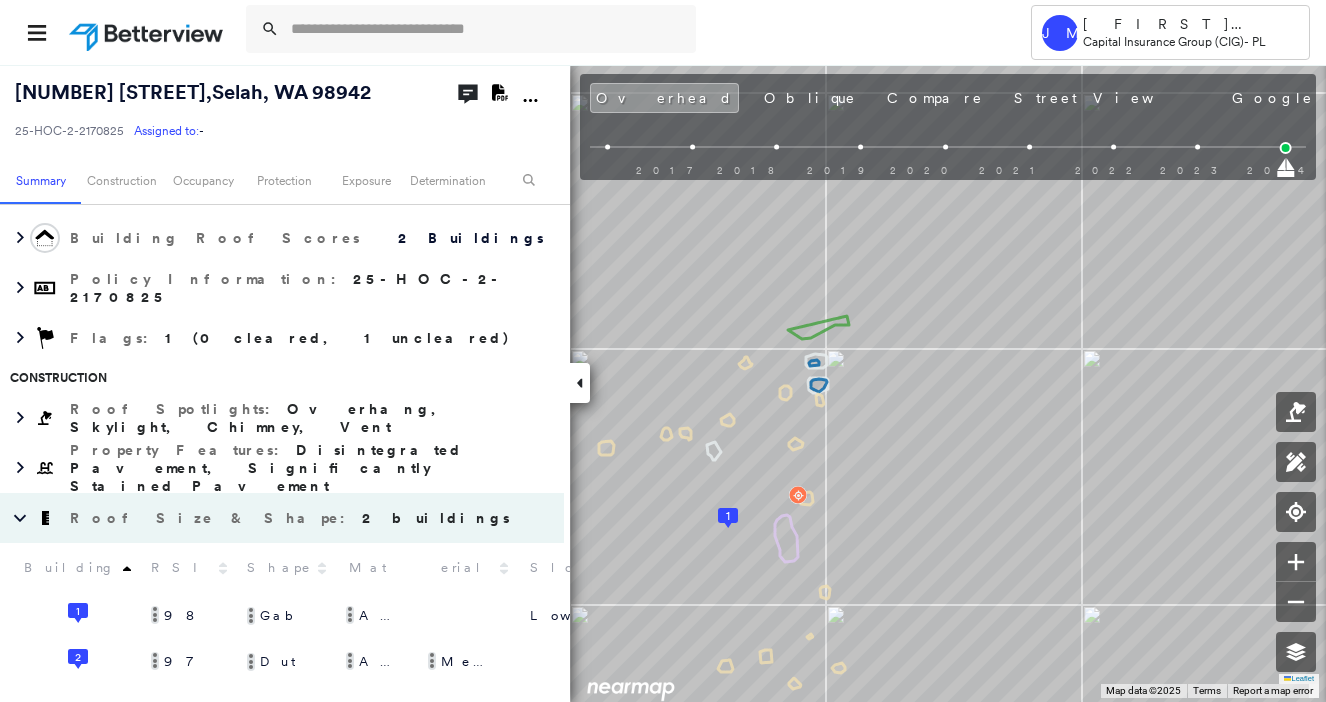 click on "Roof Size & Shape :  2 buildings" at bounding box center (292, 518) 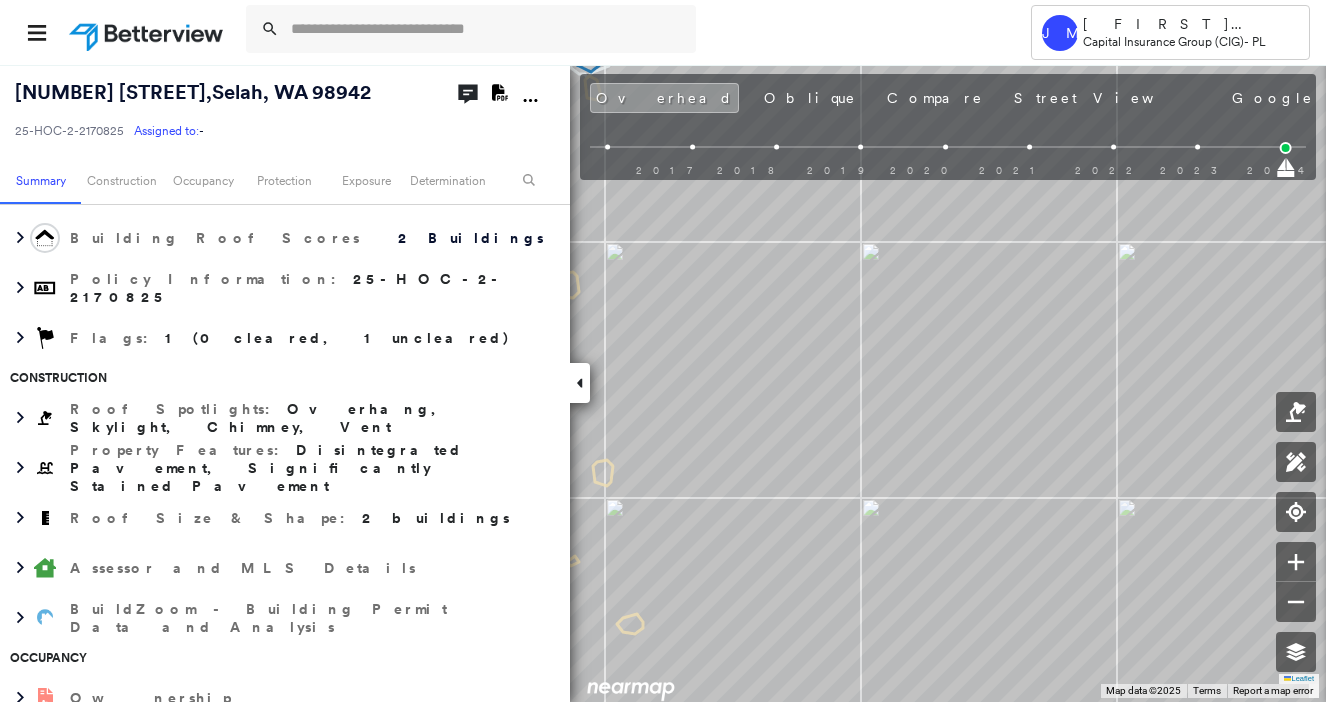 click on "Overhead Oblique Compare Street View Google Photos" at bounding box center [1005, 98] 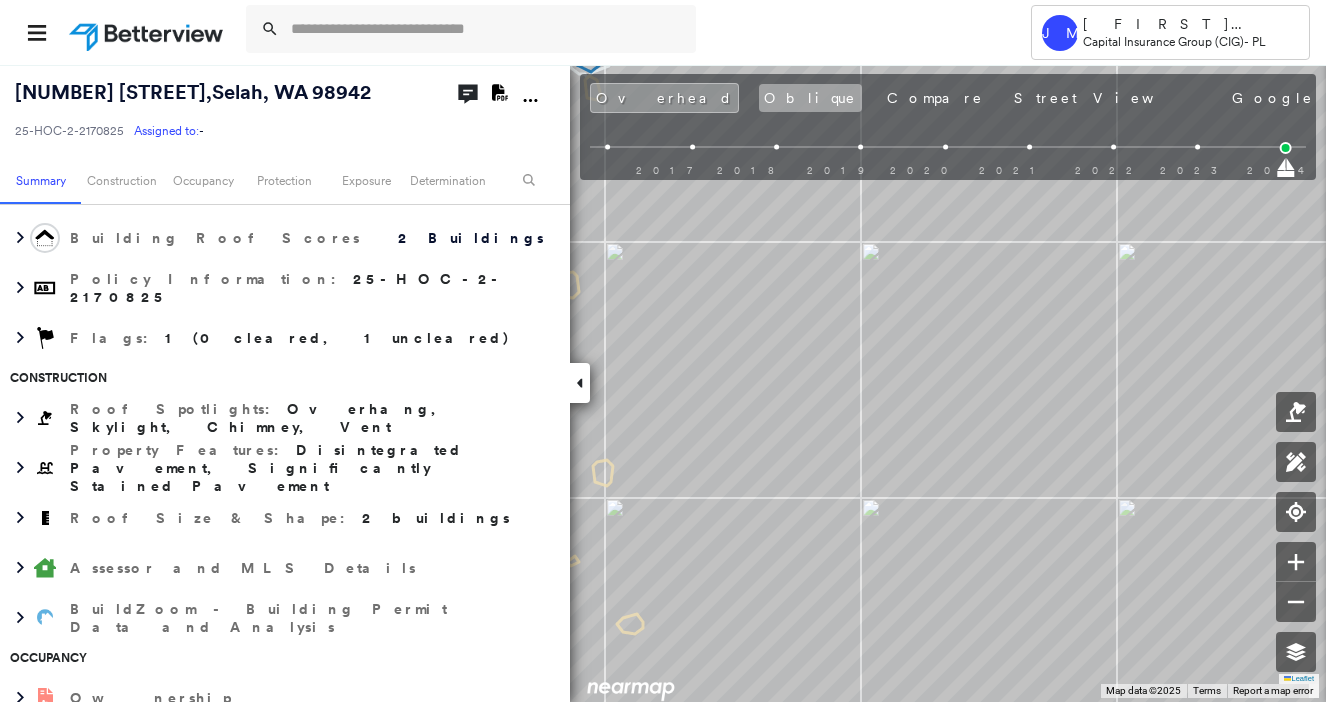 click on "Oblique" at bounding box center [810, 98] 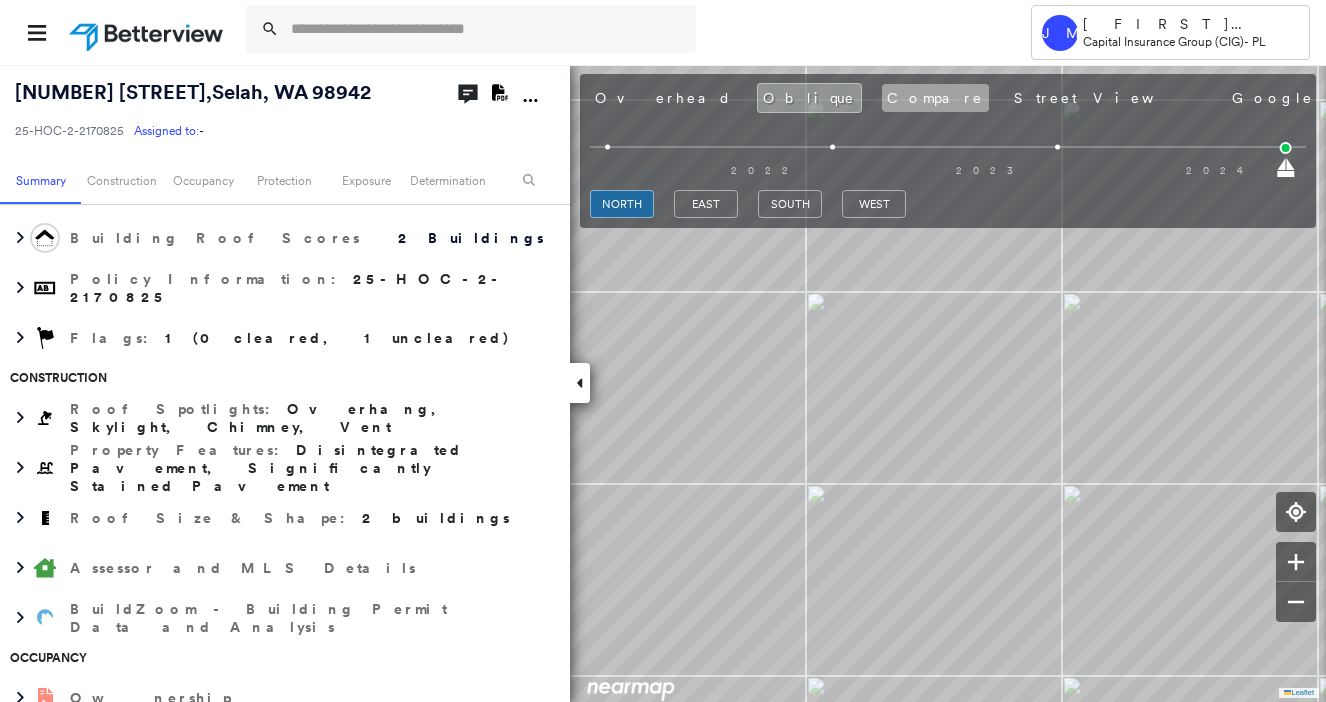 click on "Compare" at bounding box center (935, 98) 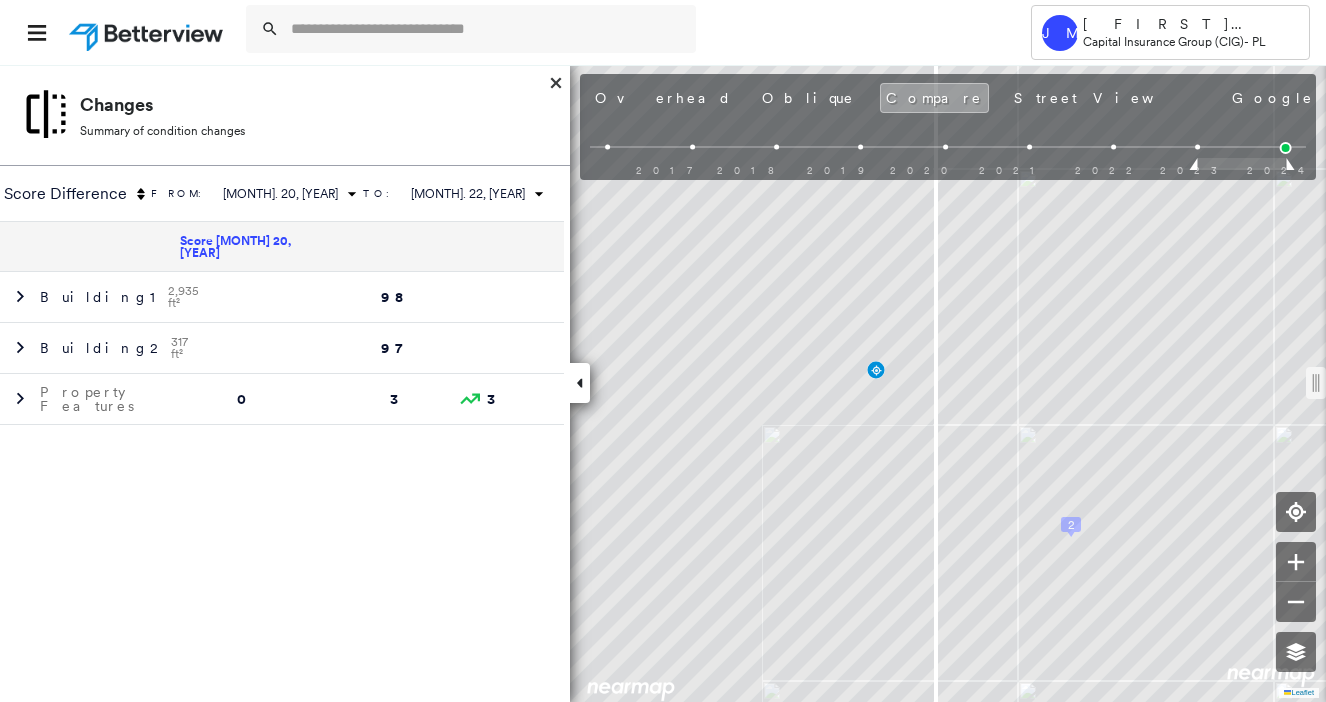scroll, scrollTop: 0, scrollLeft: 0, axis: both 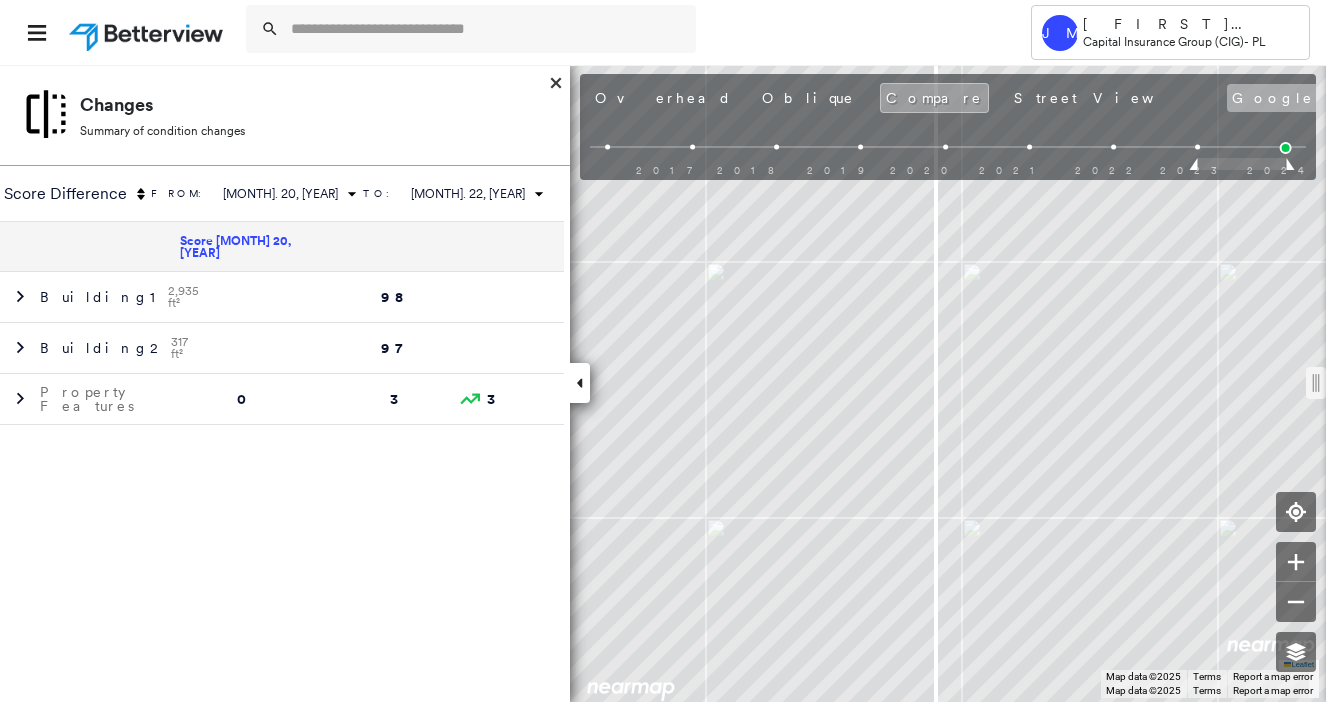 click on "Google" at bounding box center (1273, 98) 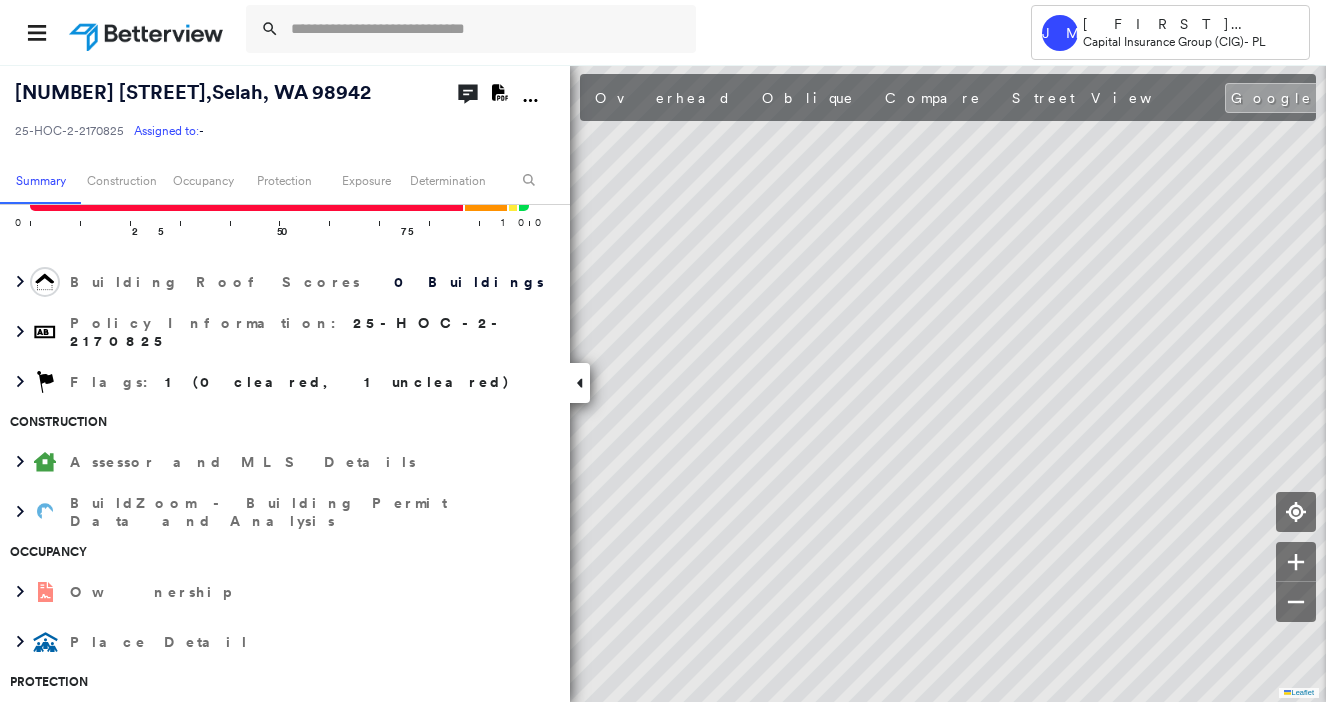 scroll, scrollTop: 0, scrollLeft: 0, axis: both 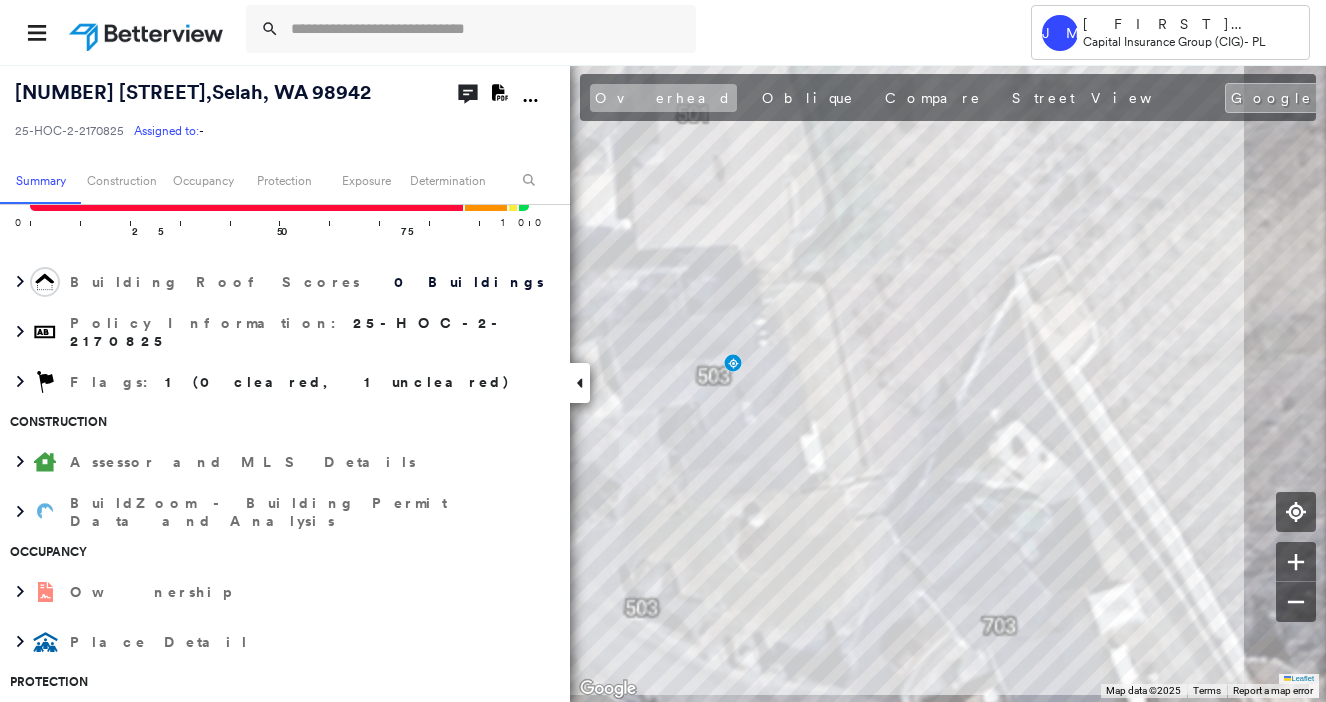 click on "Overhead" at bounding box center (663, 98) 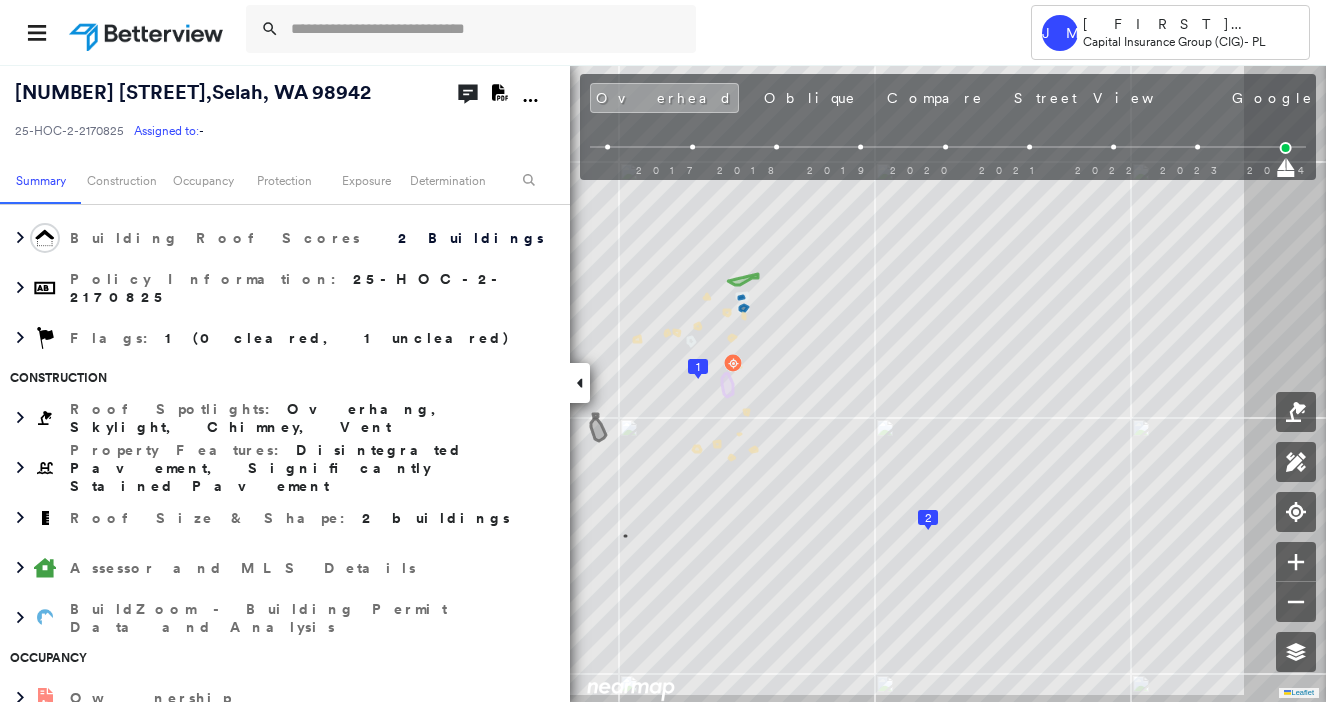 scroll, scrollTop: 0, scrollLeft: 0, axis: both 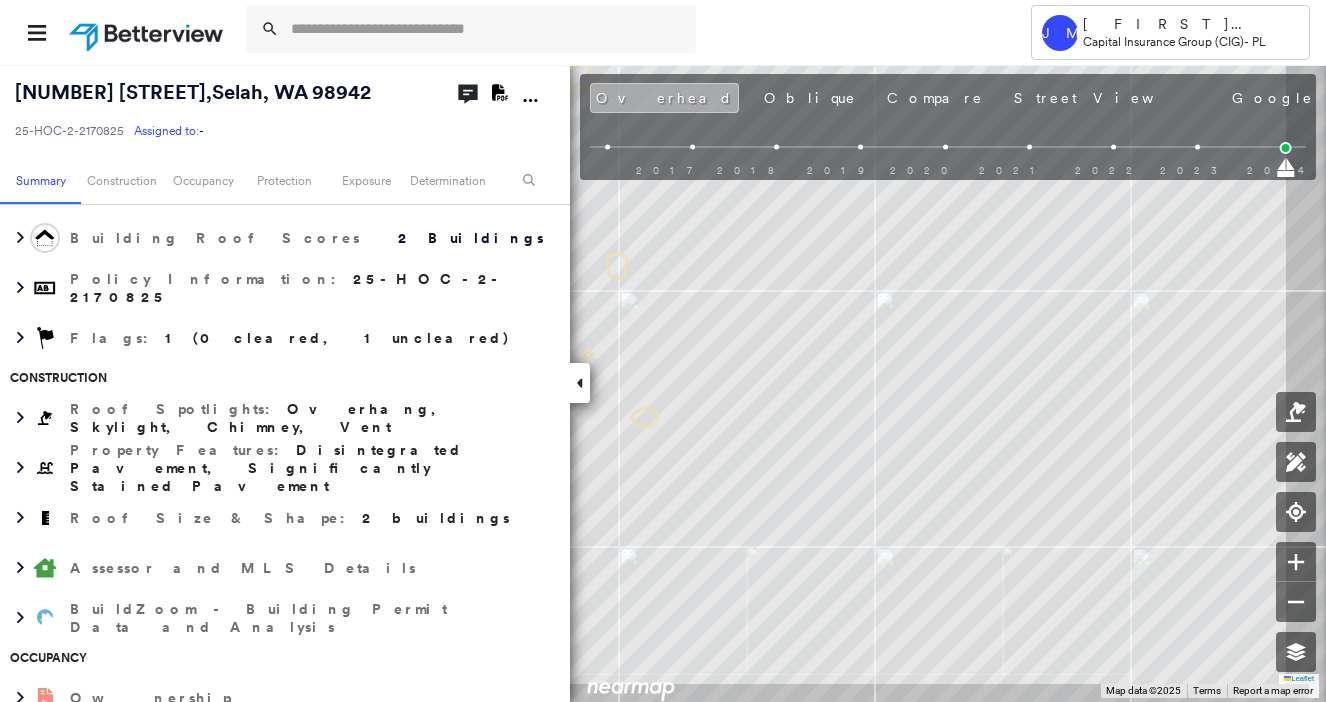 click on "Overhead" at bounding box center [664, 98] 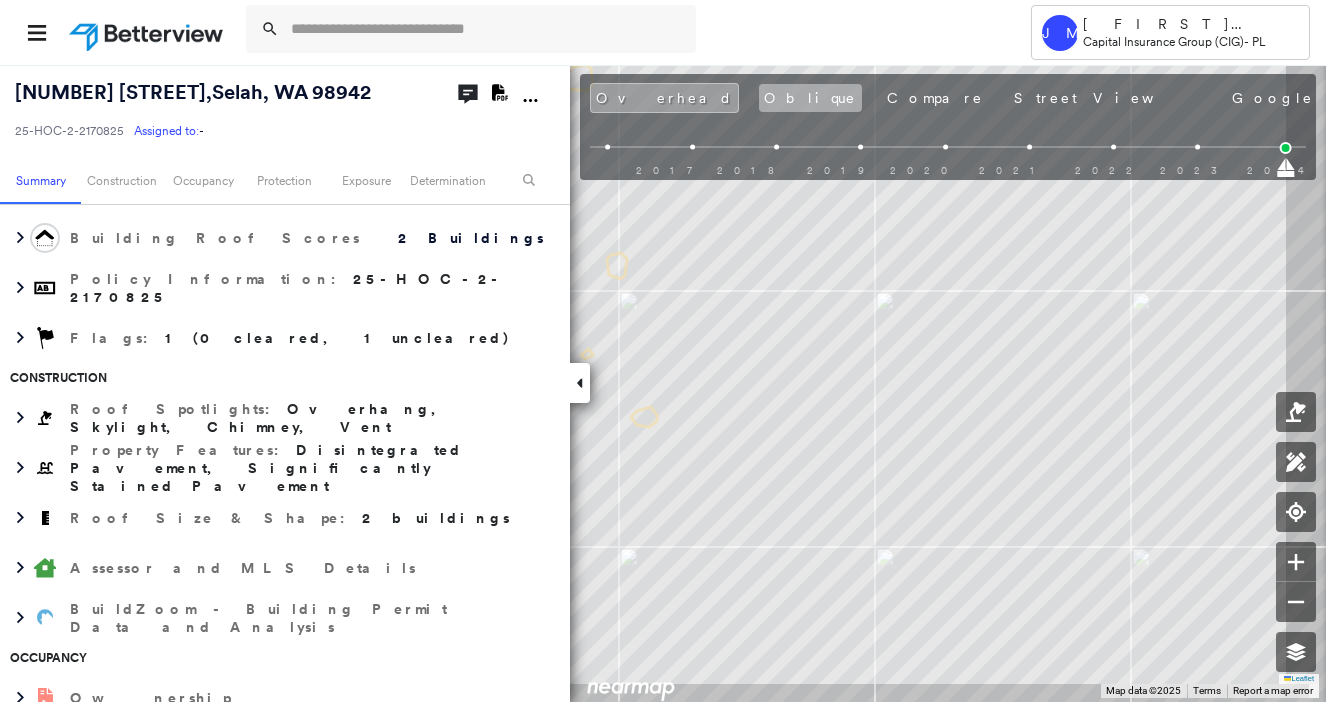 click on "Oblique" at bounding box center [810, 98] 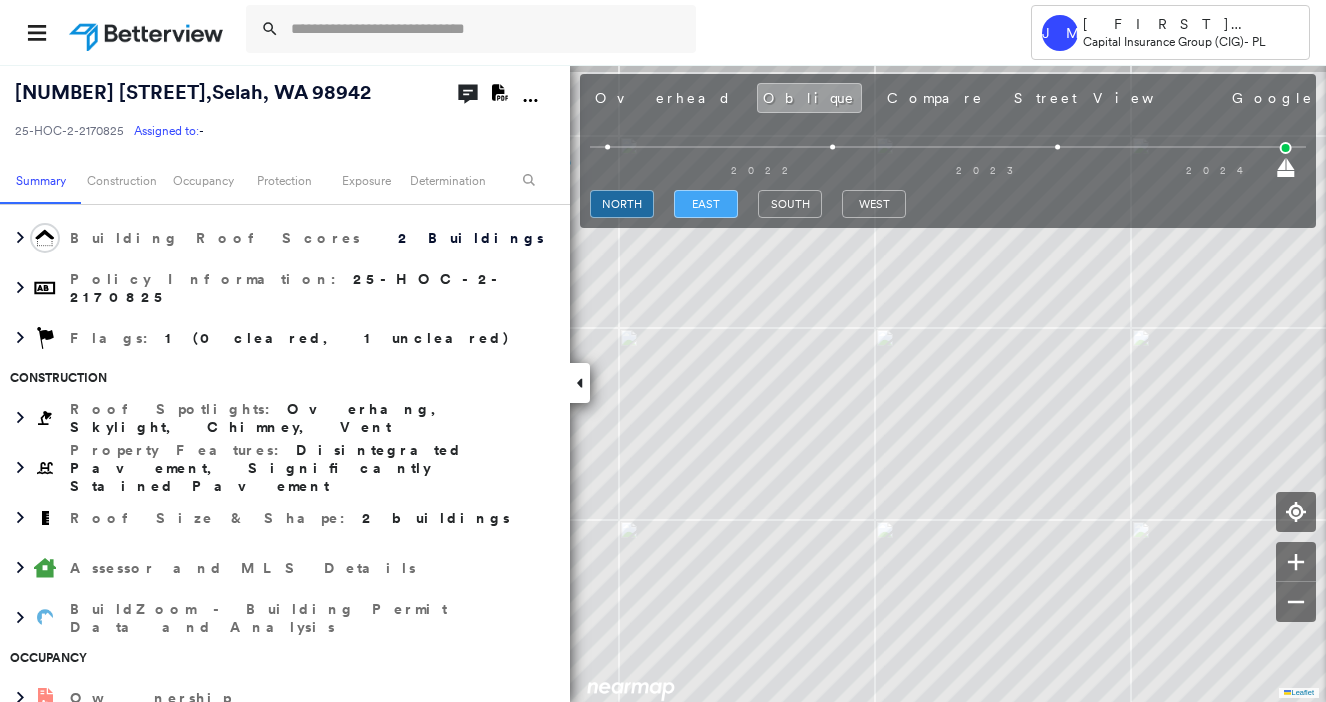 click on "east" at bounding box center (706, 204) 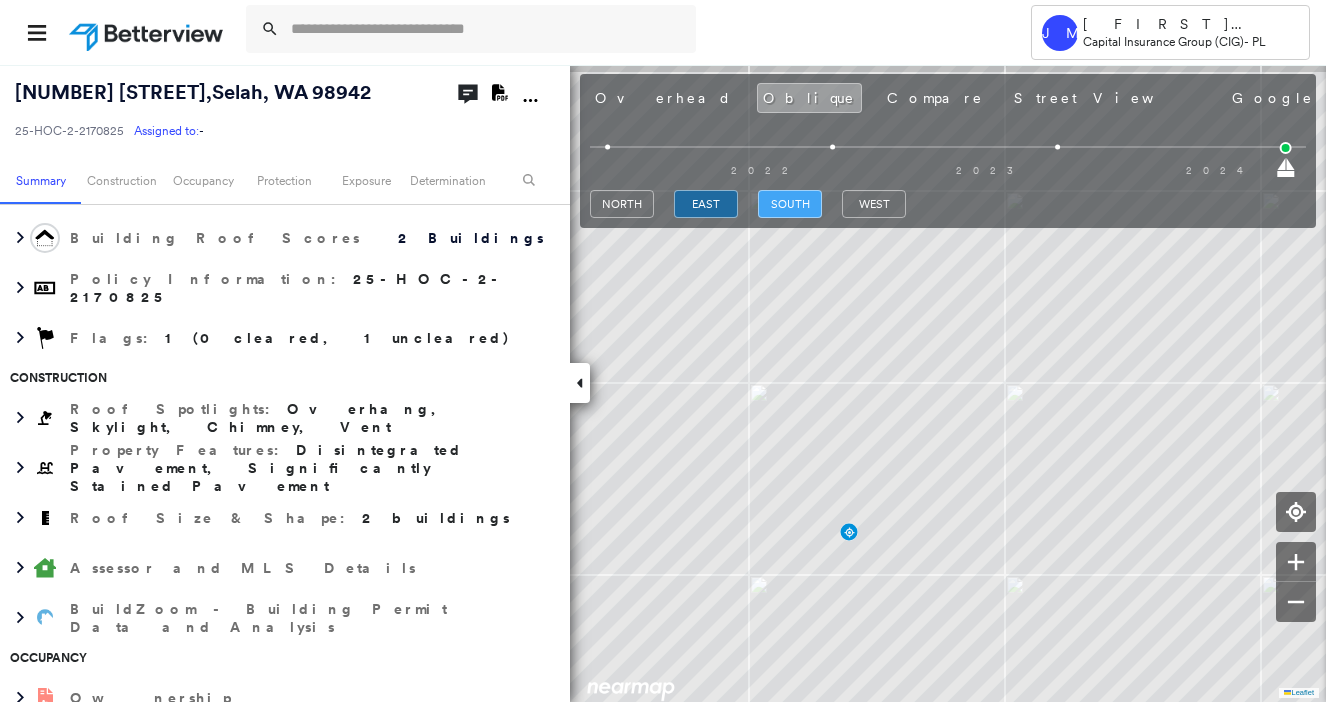 click on "south" at bounding box center (790, 204) 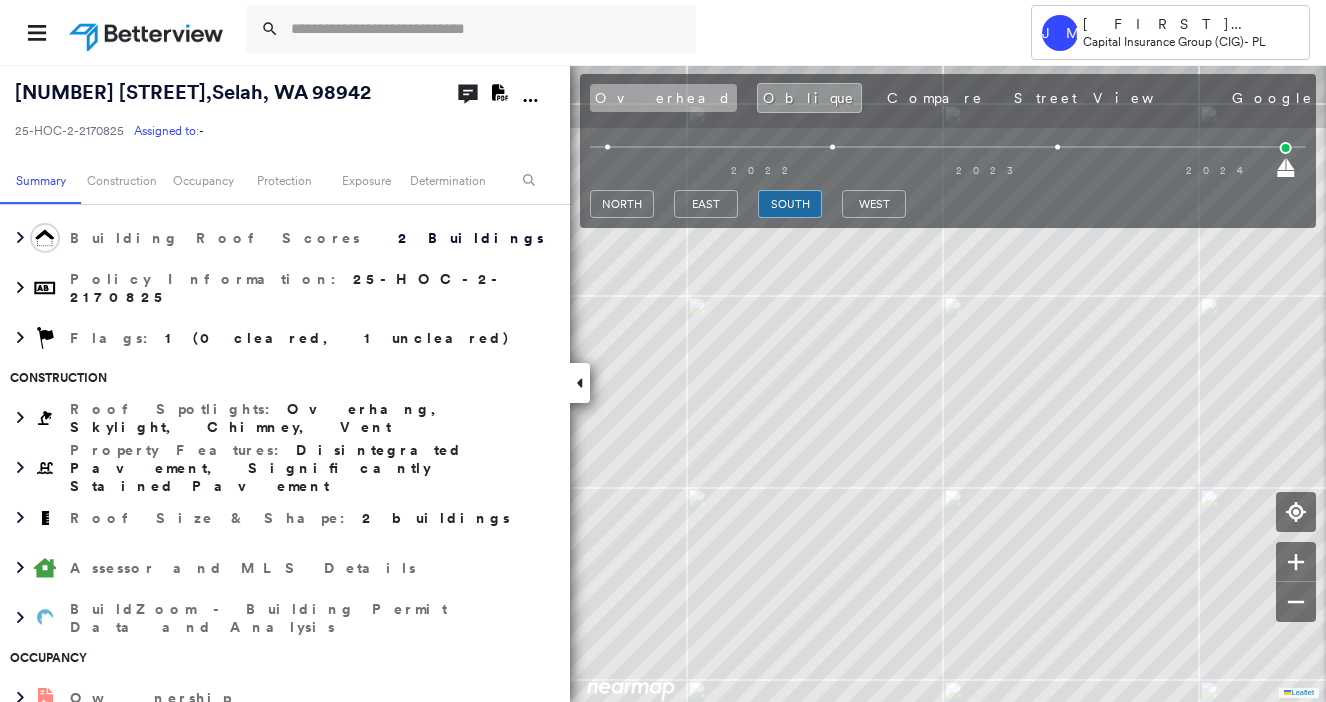 click on "Overhead" at bounding box center [663, 98] 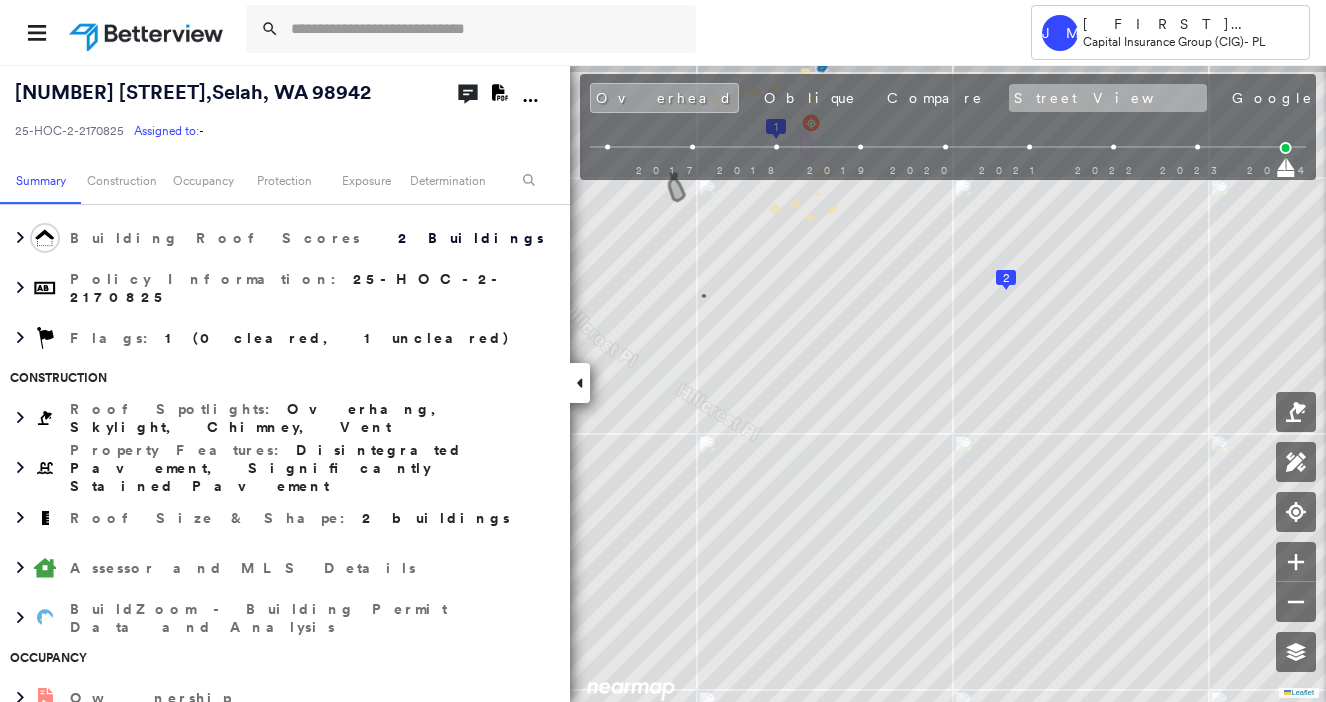 click on "Street View" at bounding box center [1108, 98] 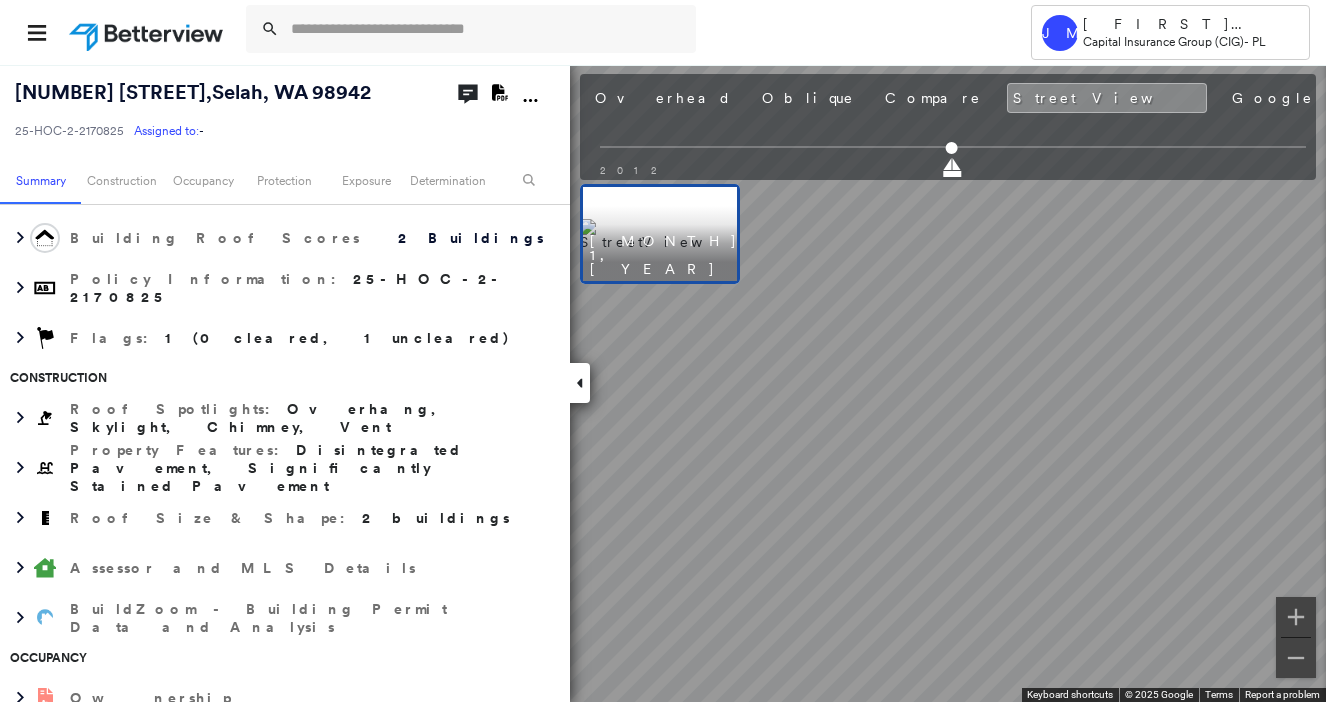 scroll, scrollTop: 0, scrollLeft: 0, axis: both 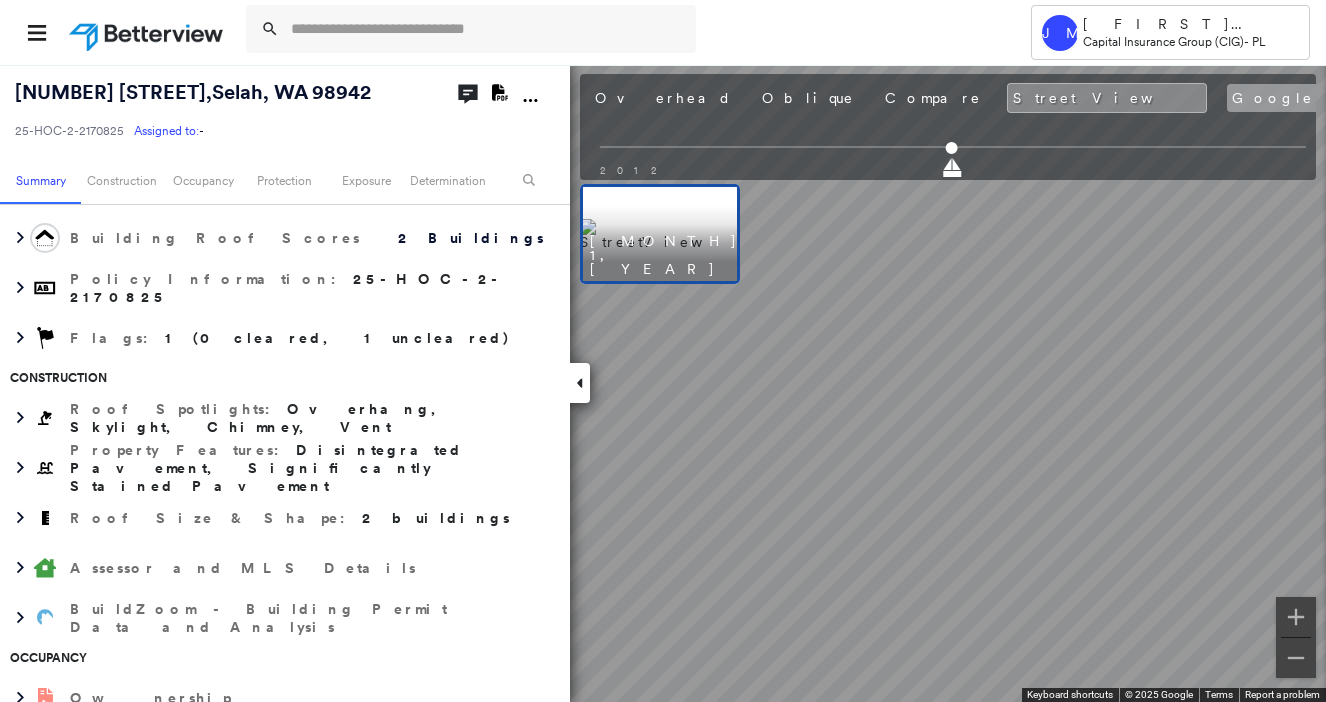 click on "Google" at bounding box center [1273, 98] 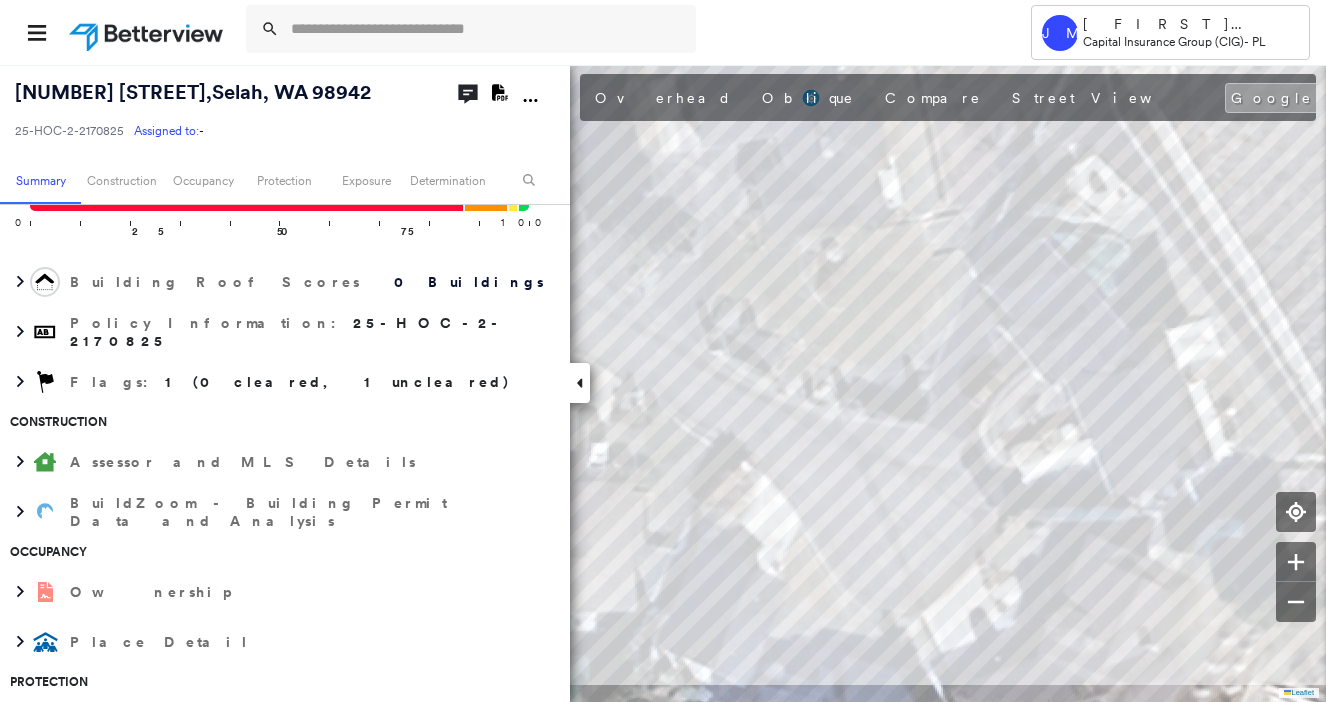 scroll, scrollTop: 0, scrollLeft: 0, axis: both 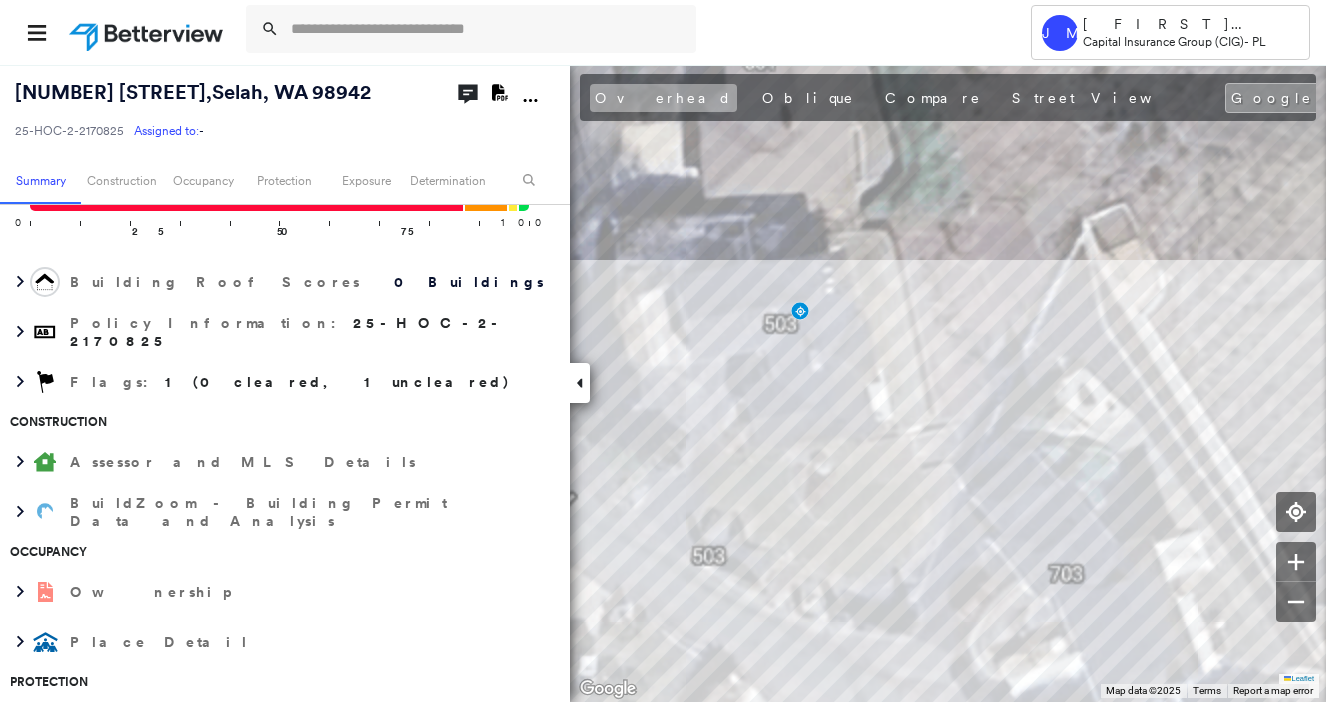 click on "Overhead" at bounding box center (663, 98) 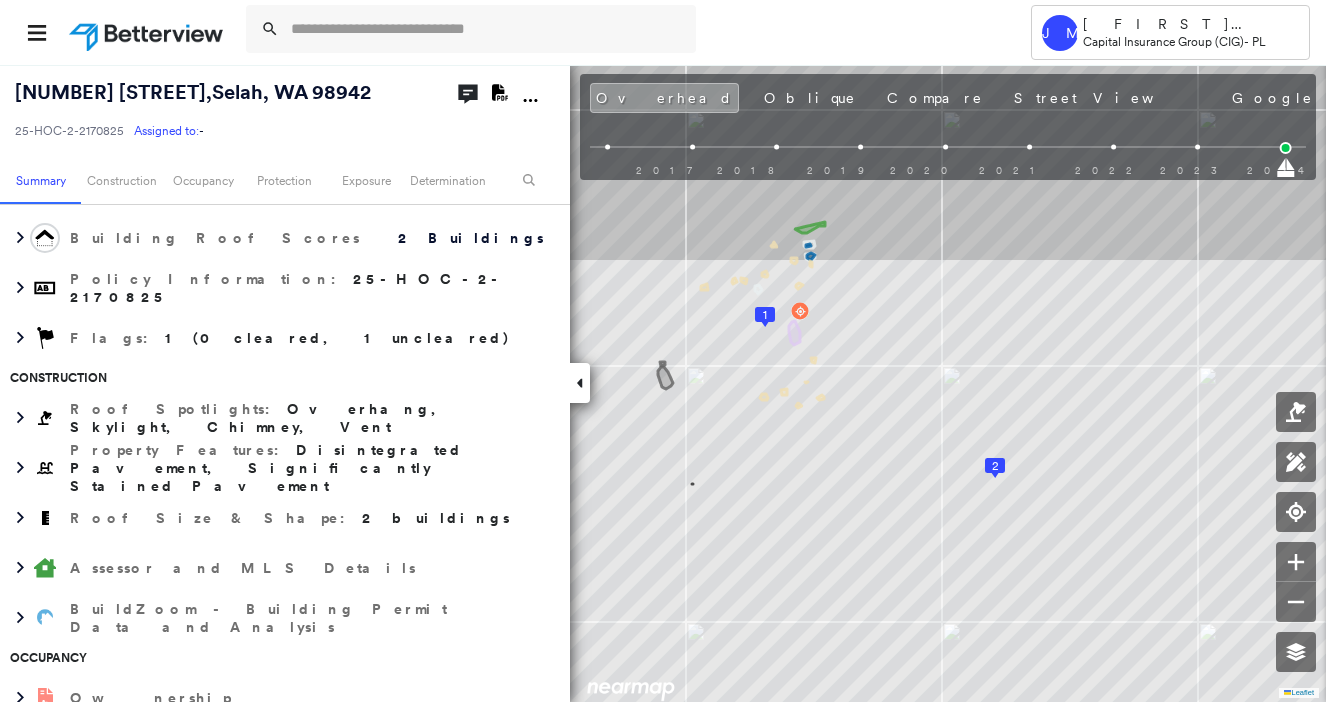 scroll, scrollTop: 0, scrollLeft: 0, axis: both 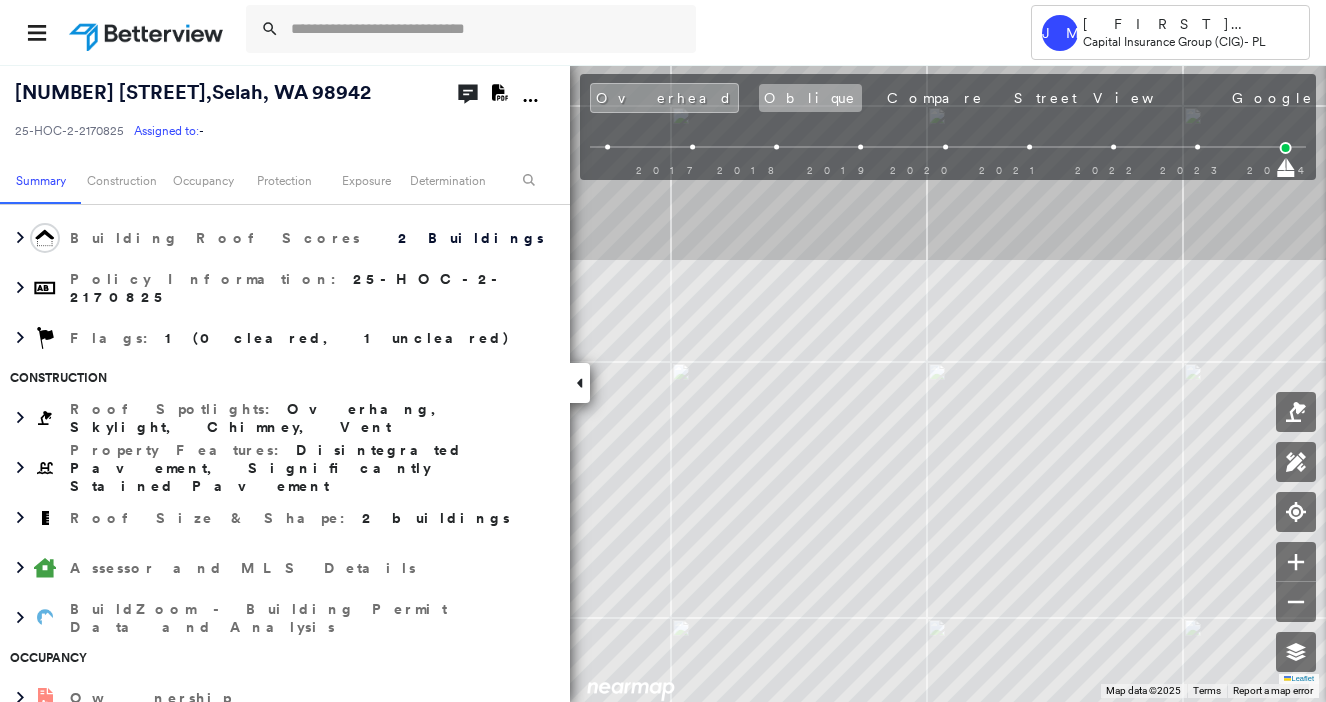 click on "Oblique" at bounding box center [810, 98] 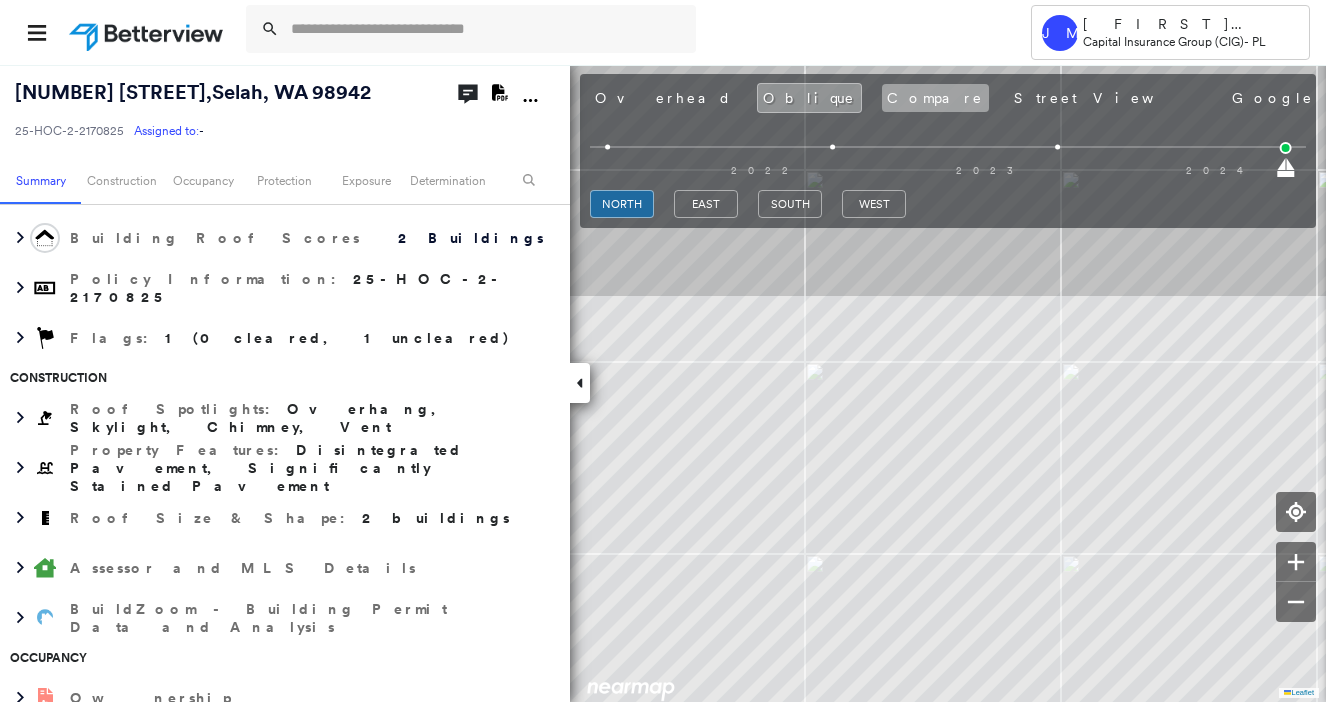 click on "Compare" at bounding box center [935, 98] 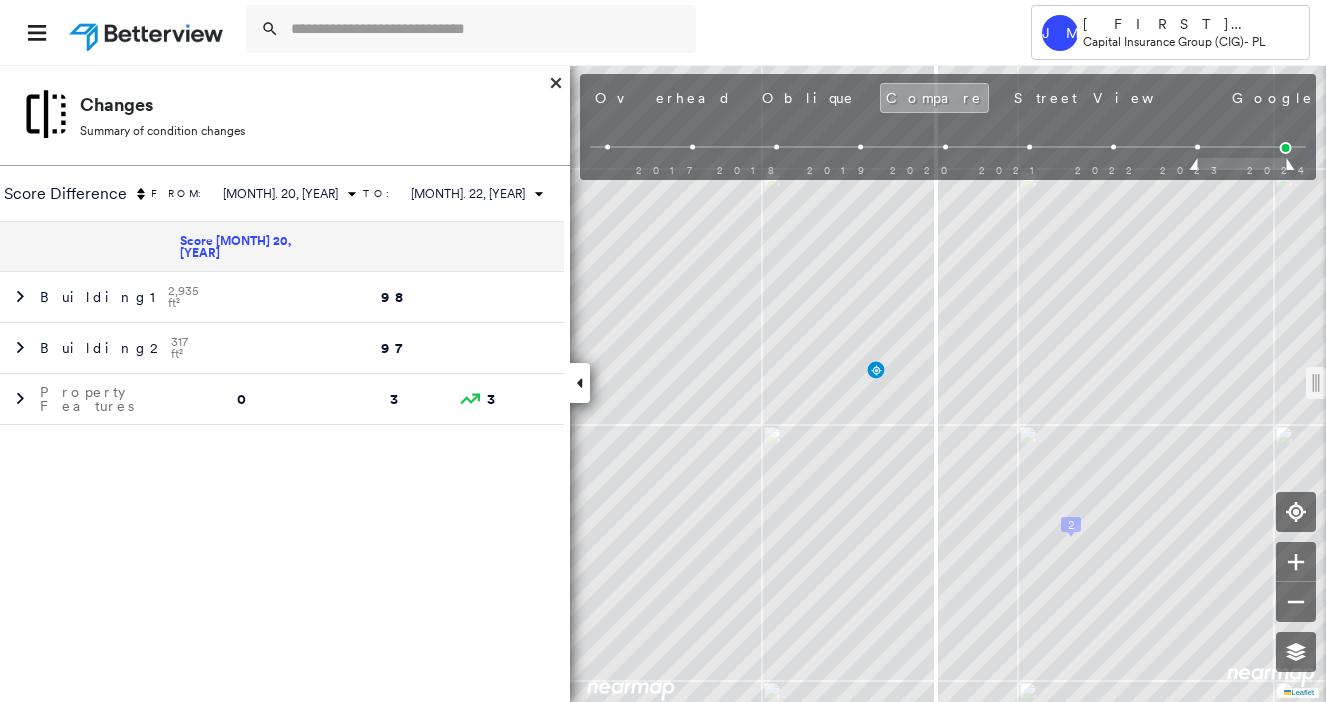 scroll, scrollTop: 0, scrollLeft: 0, axis: both 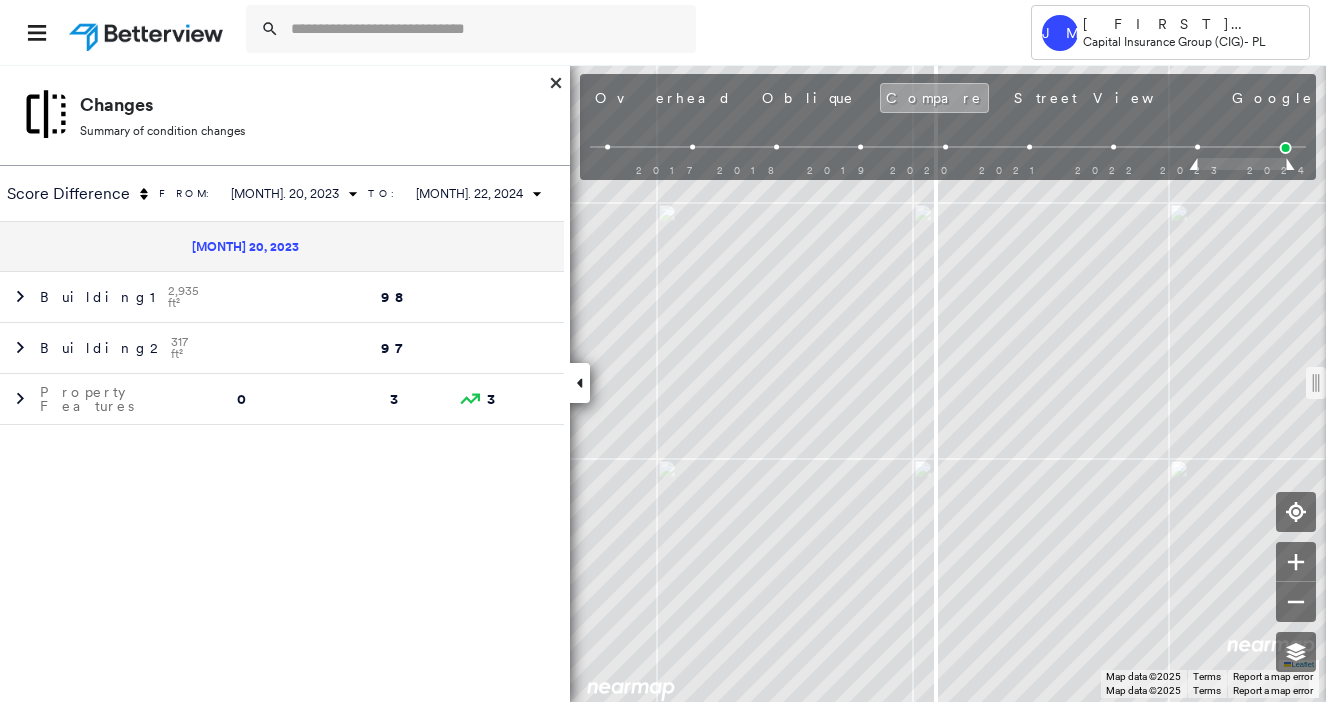 click on "Tower JM Jeanette Melchor Capital Insurance Group (CIG)  -   PL 503  Hillcrest Dr ,  Selah, WA 98942 25-HOC-2-2170825 Assigned to:  - Assigned to:  - 25-HOC-2-2170825 Assigned to:  - Open Comments Download PDF Report Summary Construction Occupancy Protection Exposure Determination Looking for roof spotlights? Analyze this date Overhead Obliques Street View Roof Spotlight™ Index 0 100 25 50 75 2 1 Building Roof Scores 0 Buildings Policy Information :  25-HOC-2-2170825 Flags :  1 (0 cleared, 1 uncleared) Construction Assessor and MLS Details BuildZoom - Building Permit Data and Analysis Occupancy Ownership Place Detail Protection Protection Exposure FEMA Risk Index Crime Regional Hazard: 3   out of  5 Wildfire Regional Hazard: 2   out of  5 Additional Perils Guidewire HazardHub Determination Flags :  1 (0 cleared, 1 uncleared) Uncleared Flags (1) Cleared Flags  (0) Low Low Priority Flagged 07/14/25 Clear Action Taken New Entry History Quote/New Business Terms & Conditions Added ACV Endorsement General Save *" at bounding box center [663, 351] 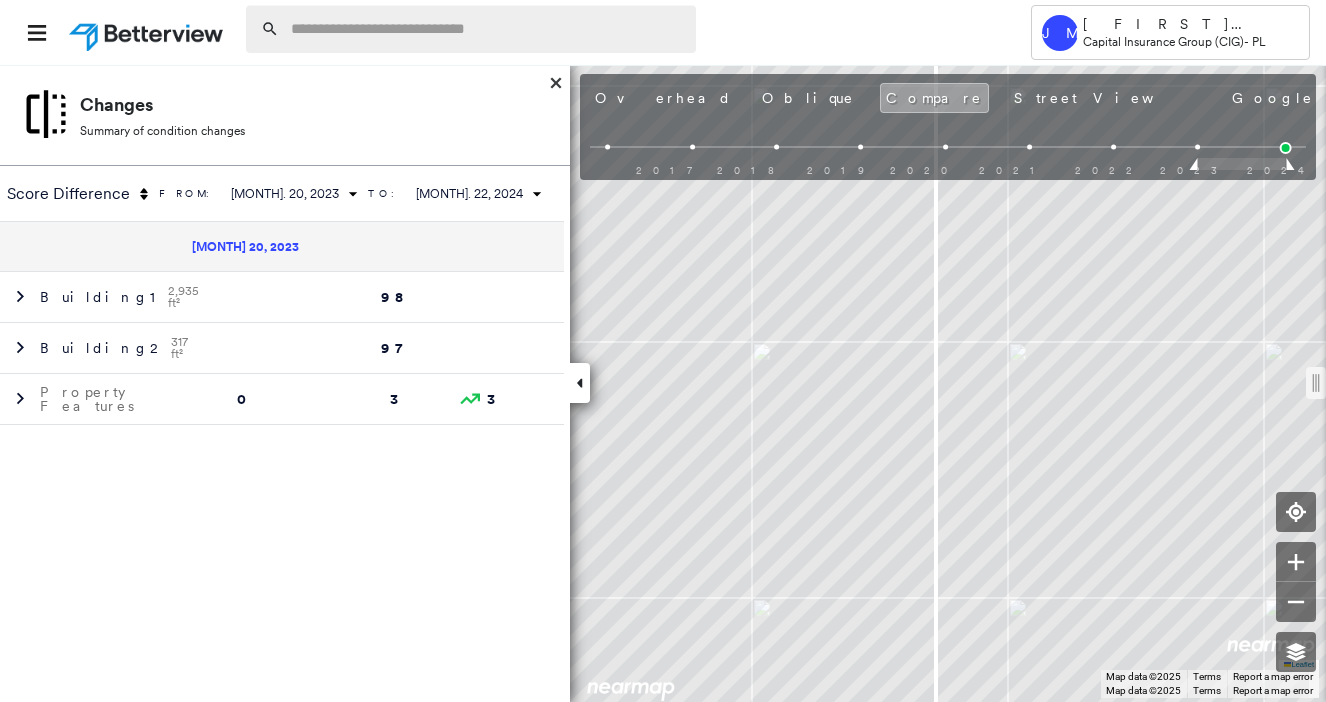 click at bounding box center [487, 29] 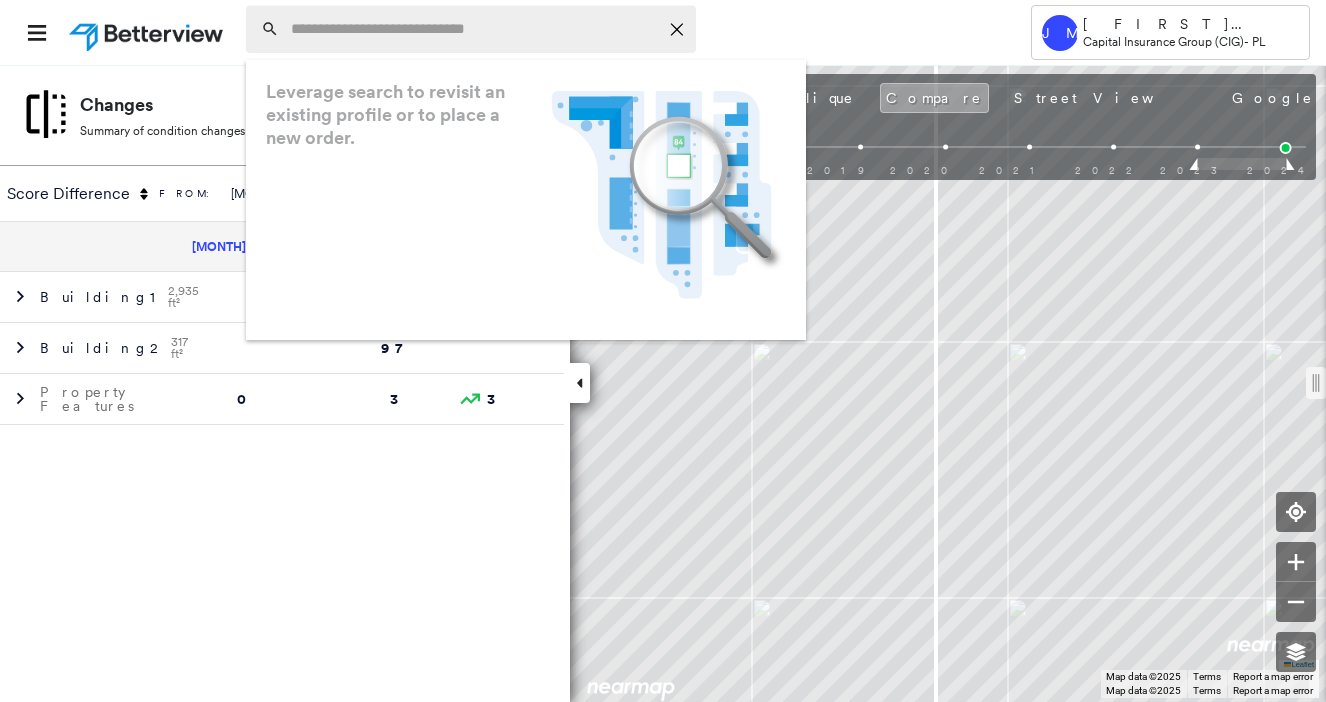 paste on "**********" 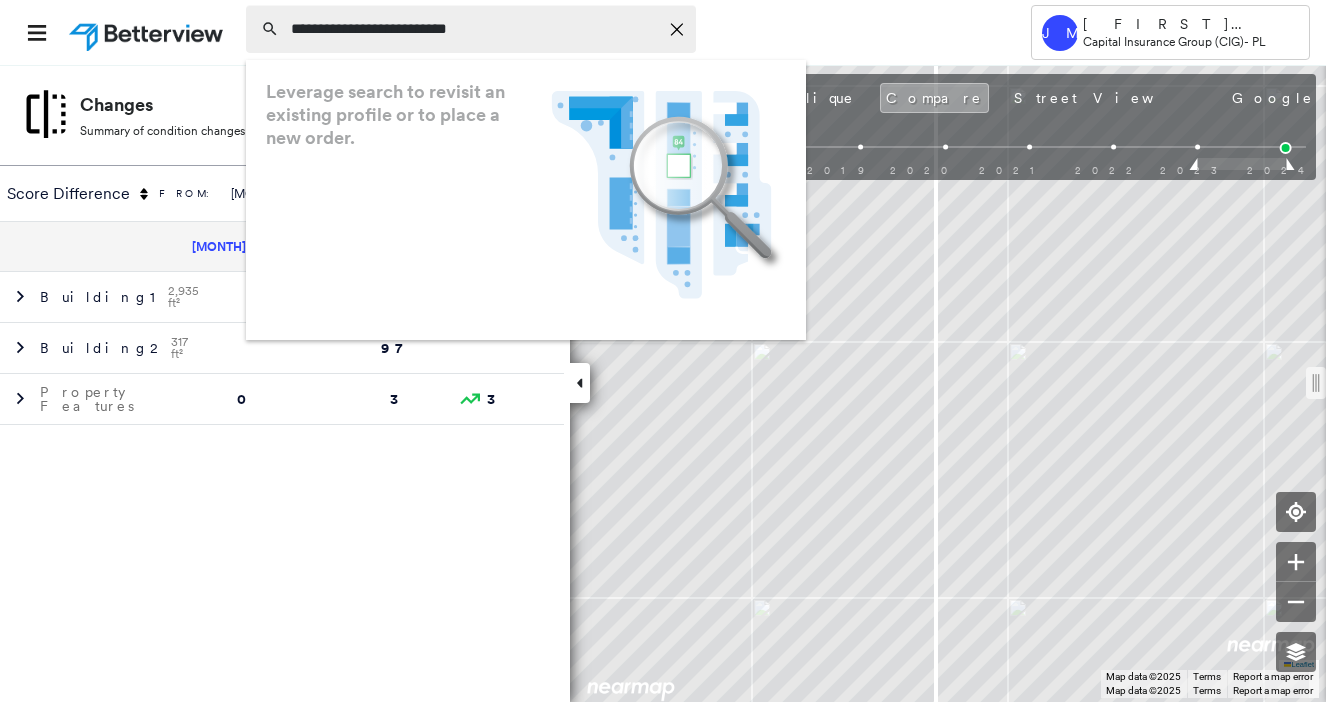 type on "**********" 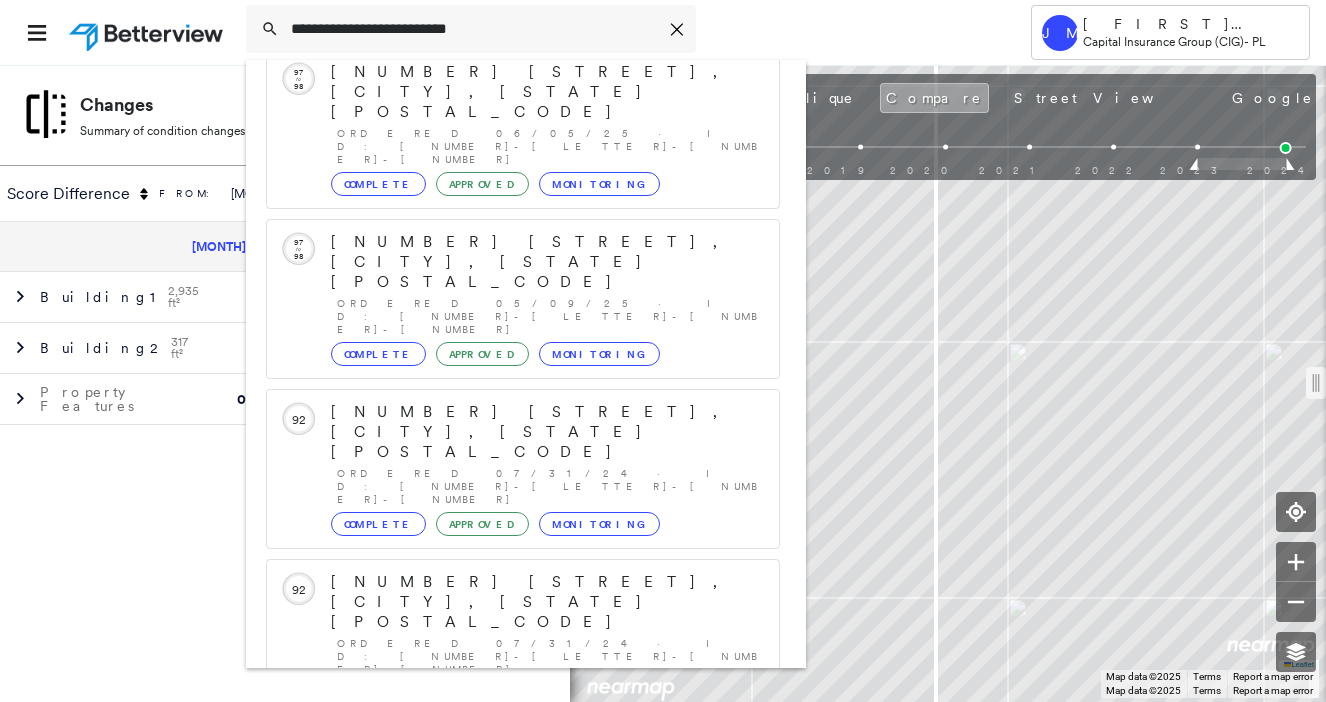 scroll, scrollTop: 213, scrollLeft: 0, axis: vertical 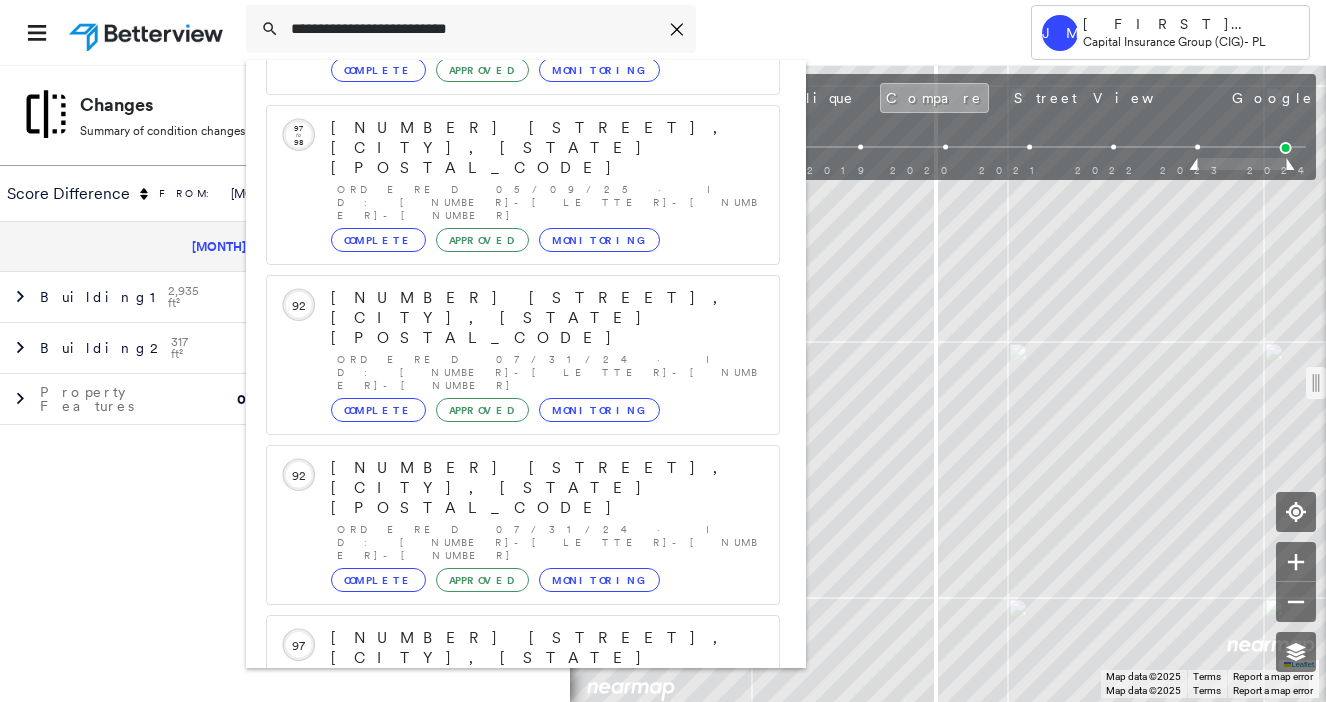 click on "2551 White Oak Rd, Rescue, CA 95672" at bounding box center (501, 963) 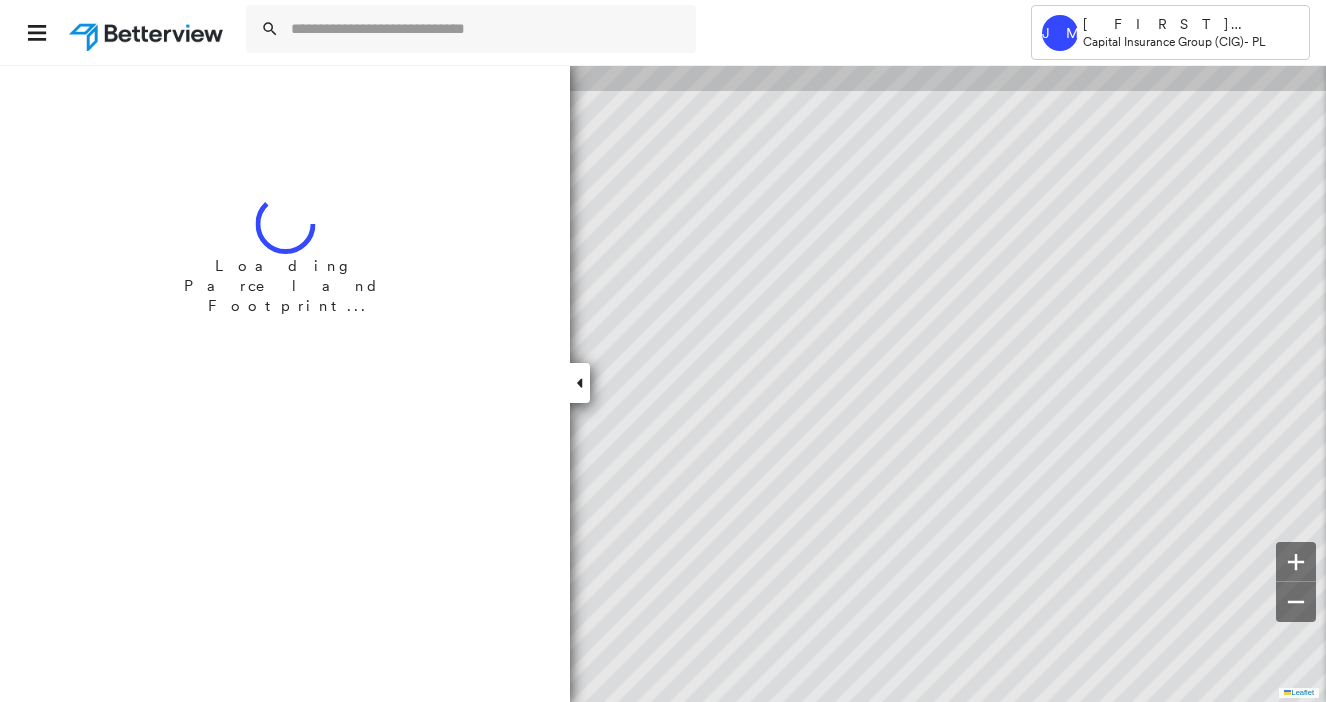 scroll, scrollTop: 0, scrollLeft: 0, axis: both 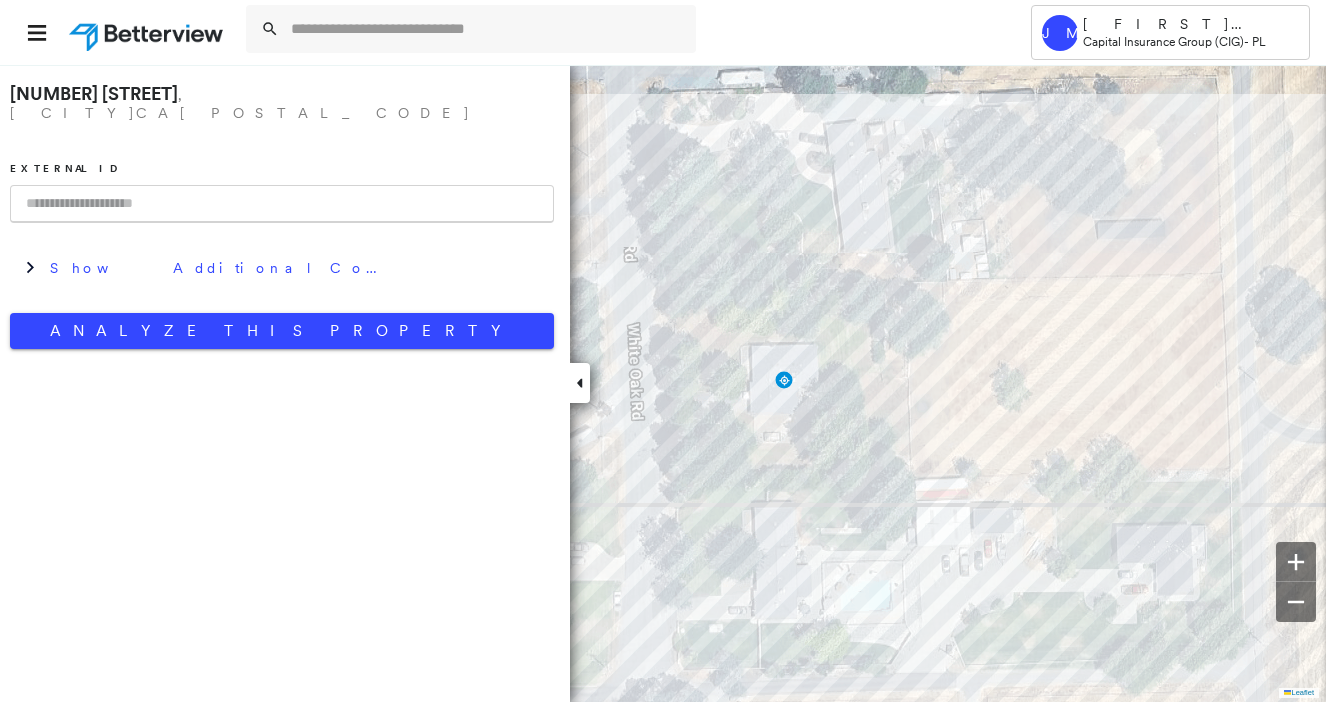 click at bounding box center [282, 204] 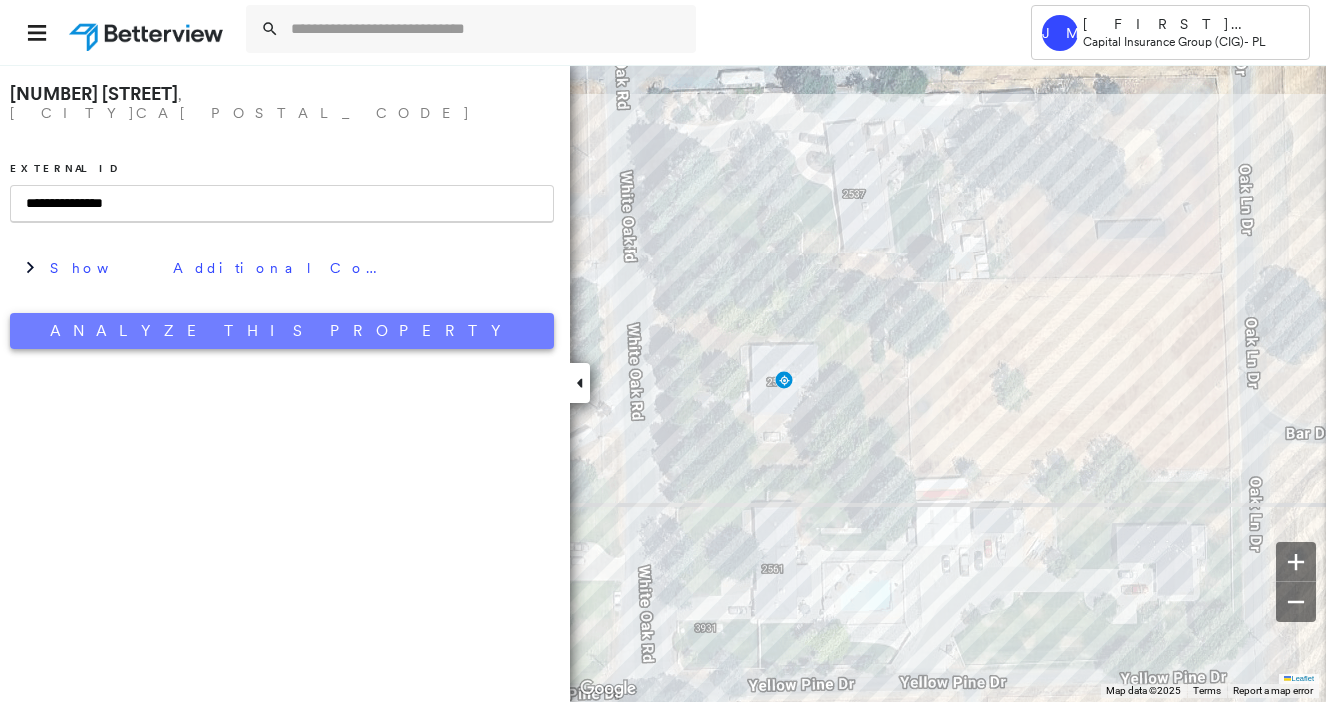 type on "**********" 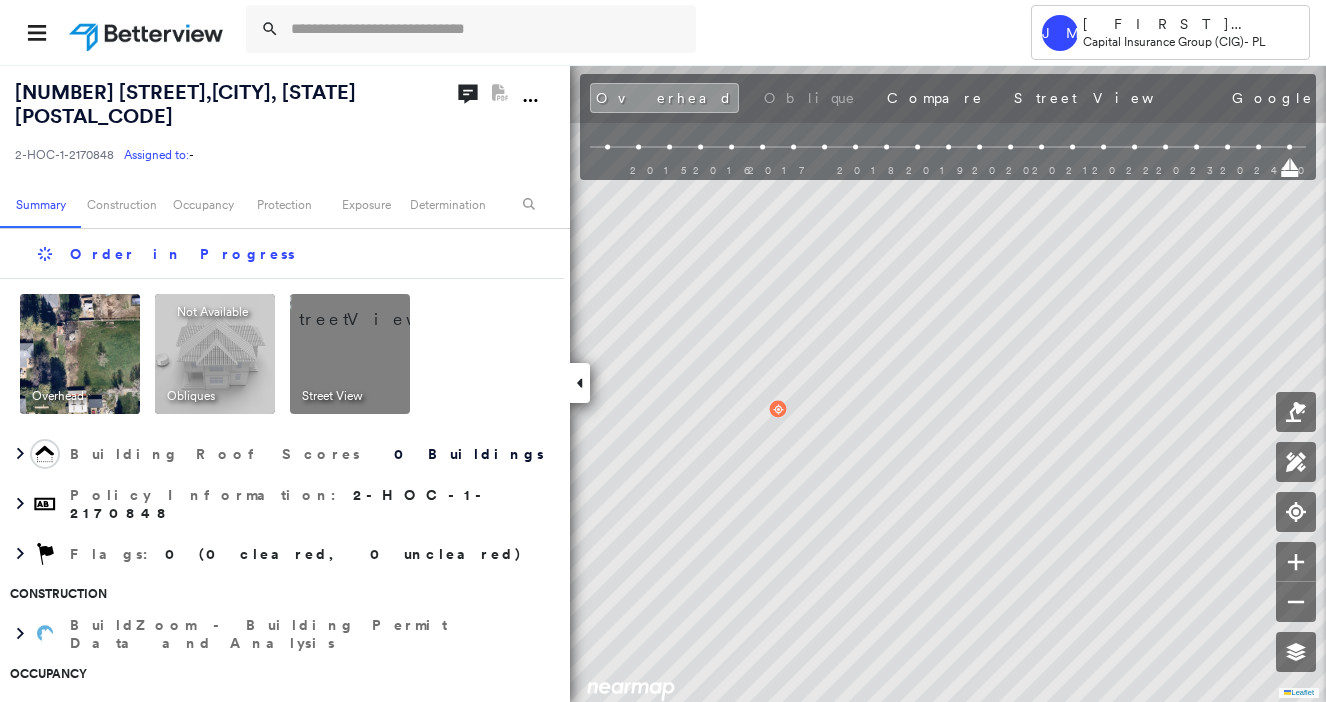 scroll, scrollTop: 0, scrollLeft: 0, axis: both 